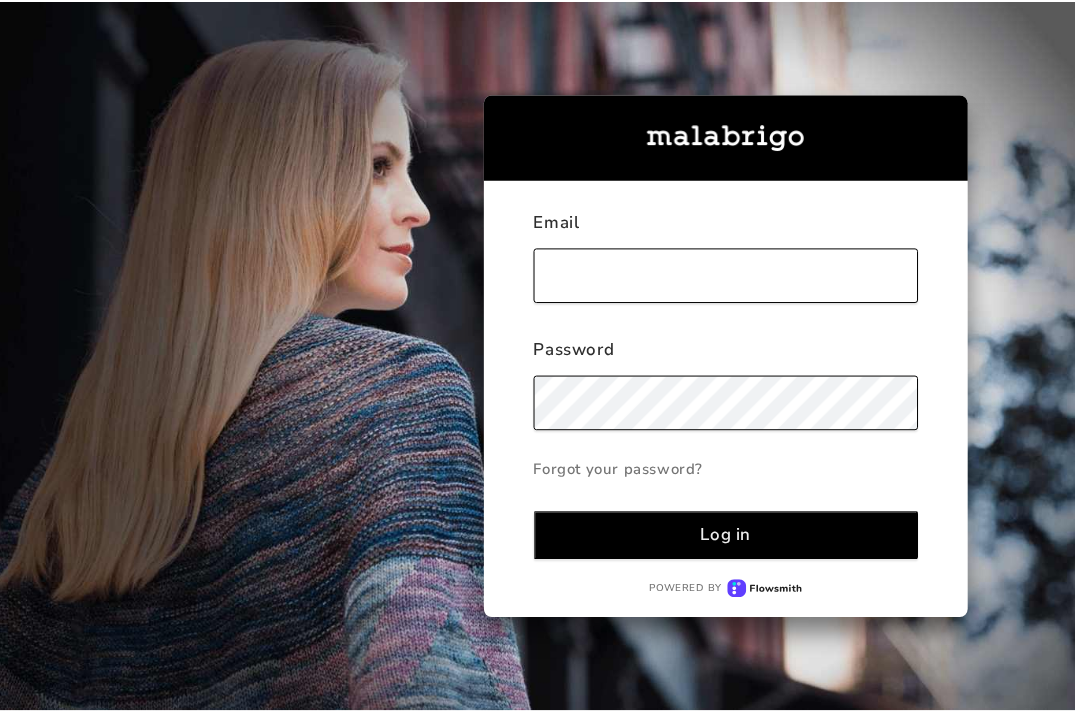 scroll, scrollTop: 0, scrollLeft: 0, axis: both 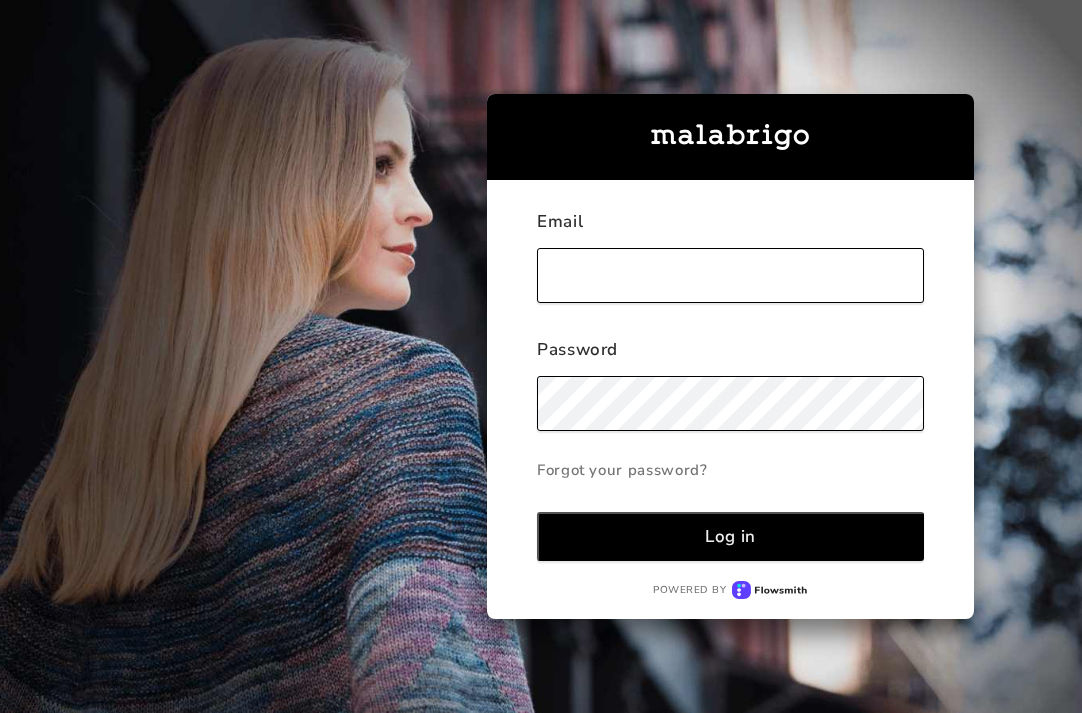 type on "[PERSON_NAME][EMAIL_ADDRESS][PERSON_NAME][DOMAIN_NAME]" 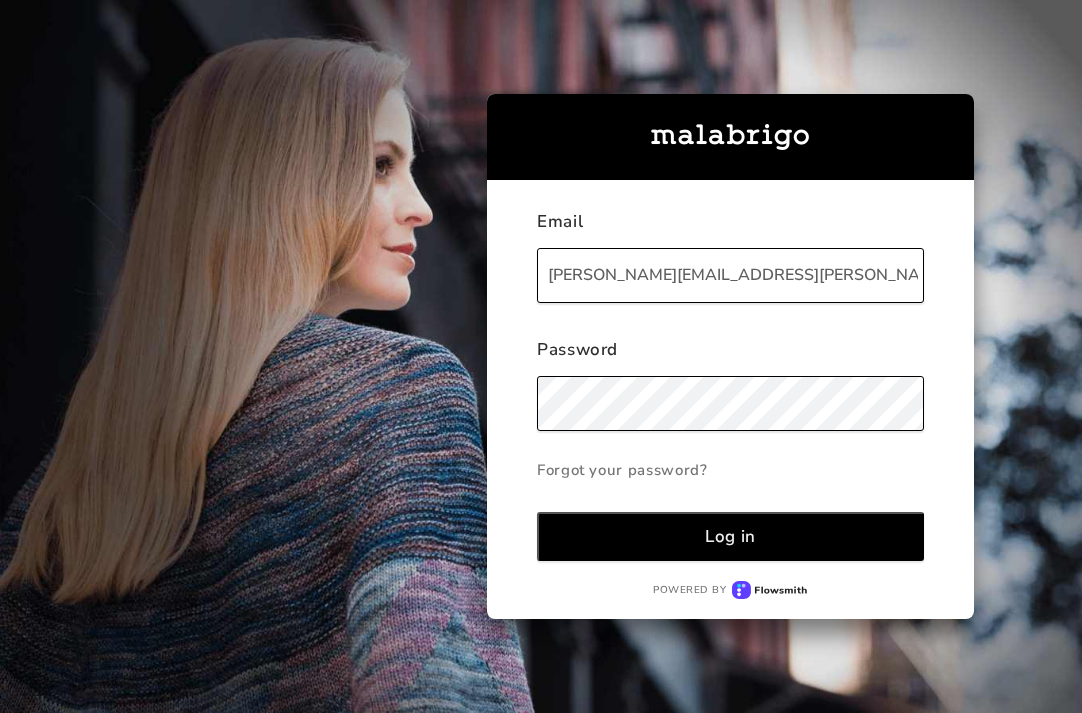 click on "Log in" at bounding box center [730, 536] 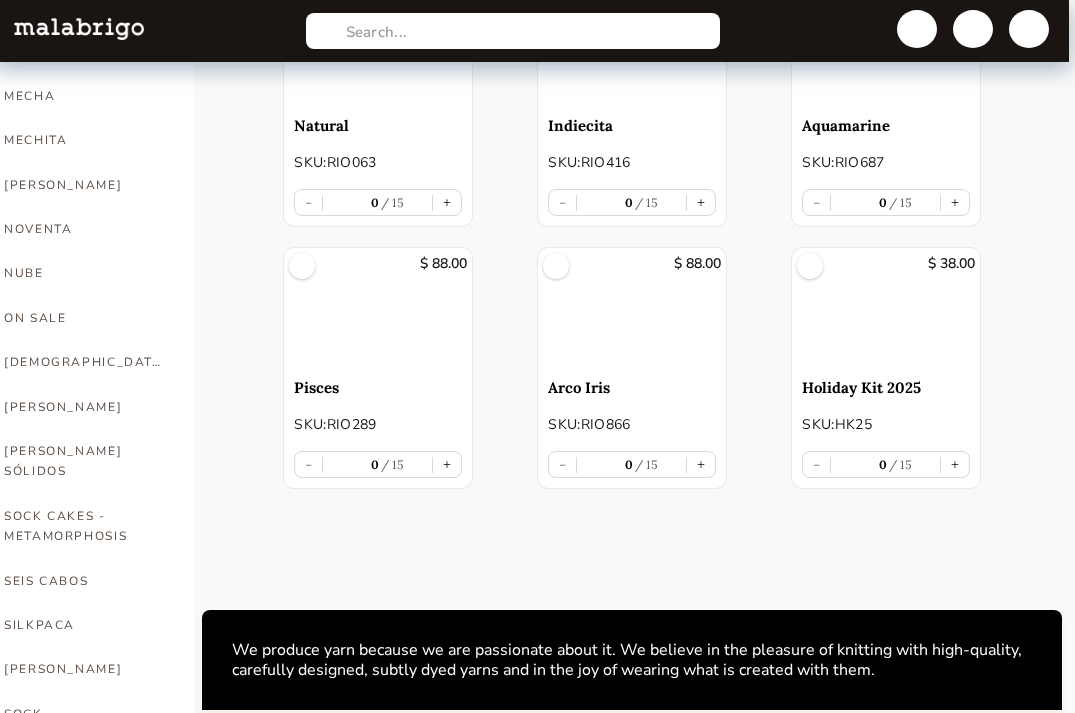 scroll, scrollTop: 894, scrollLeft: 6, axis: both 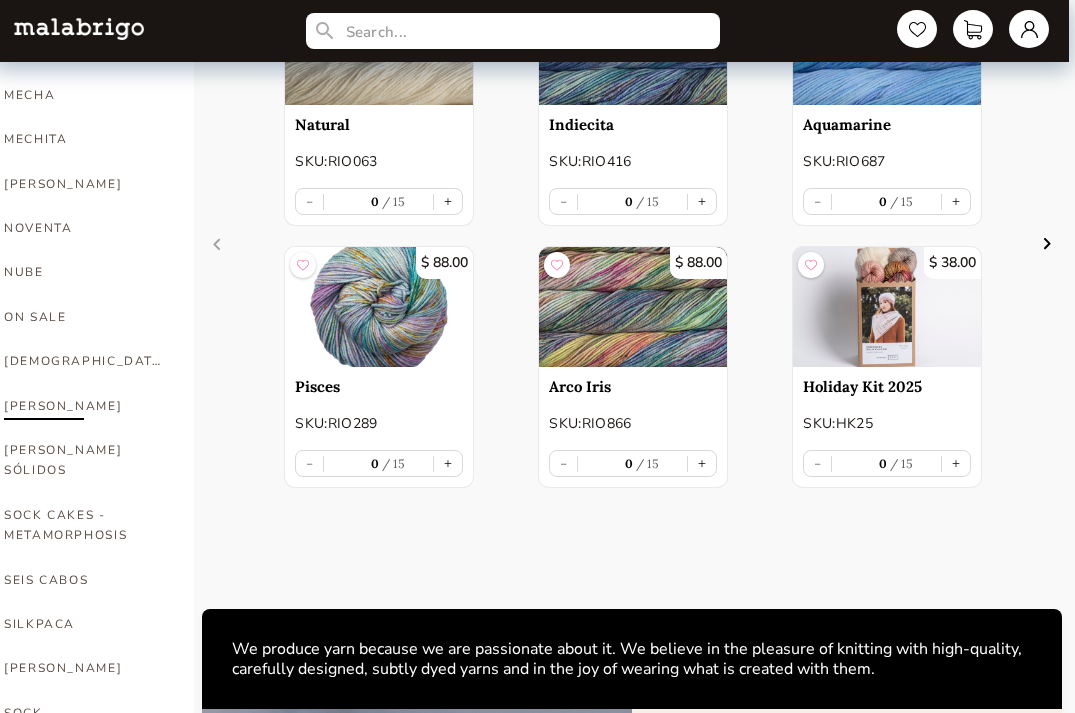 click on "[PERSON_NAME]" at bounding box center (84, 406) 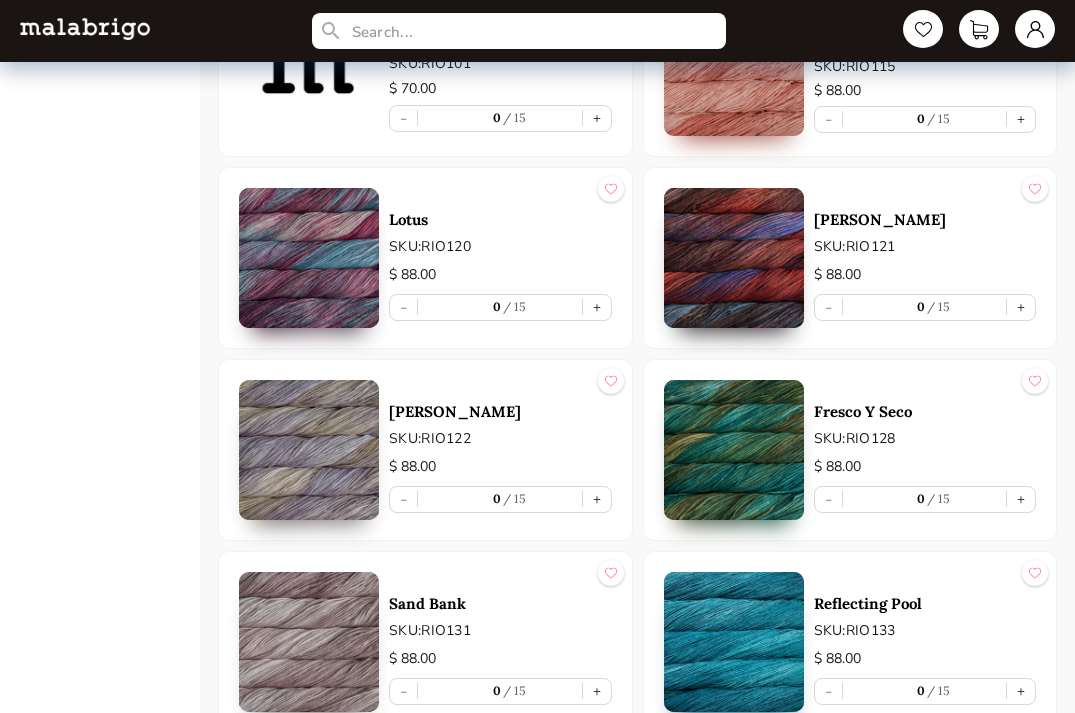 scroll, scrollTop: 2840, scrollLeft: 0, axis: vertical 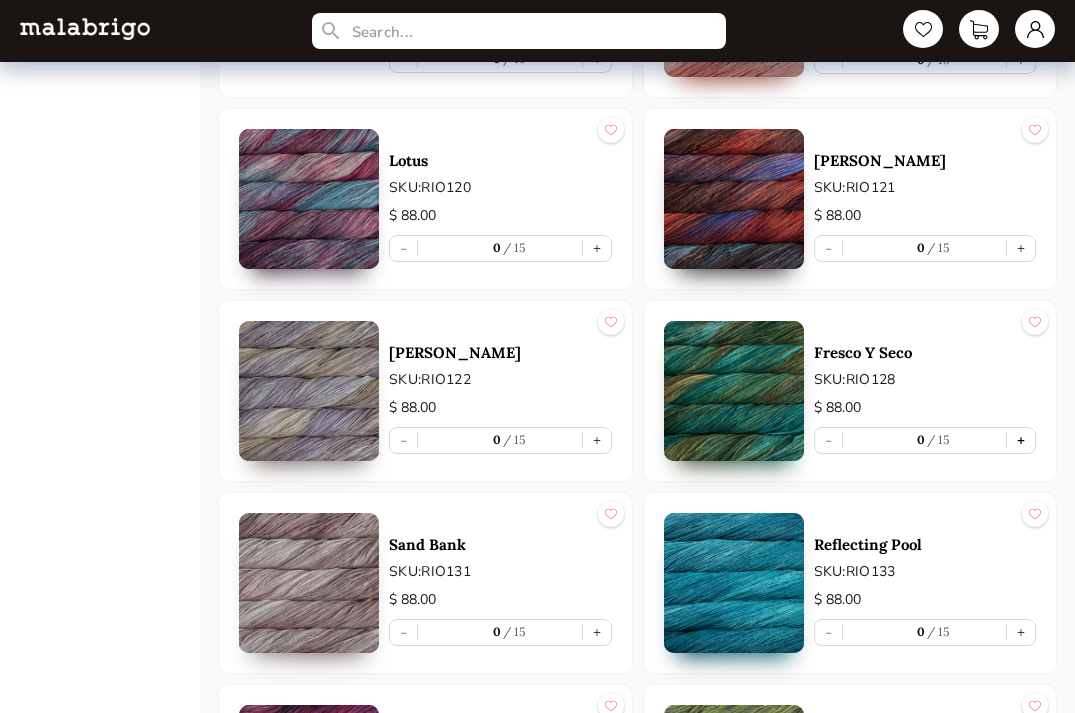 click on "+" at bounding box center (1021, 440) 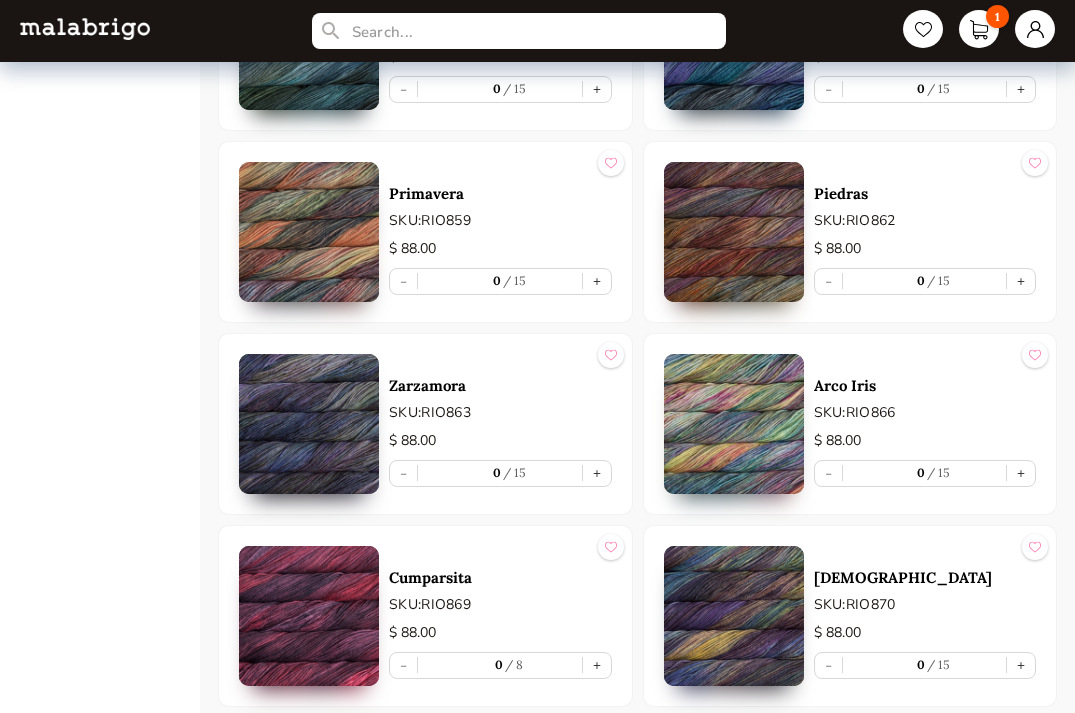 scroll, scrollTop: 9509, scrollLeft: 0, axis: vertical 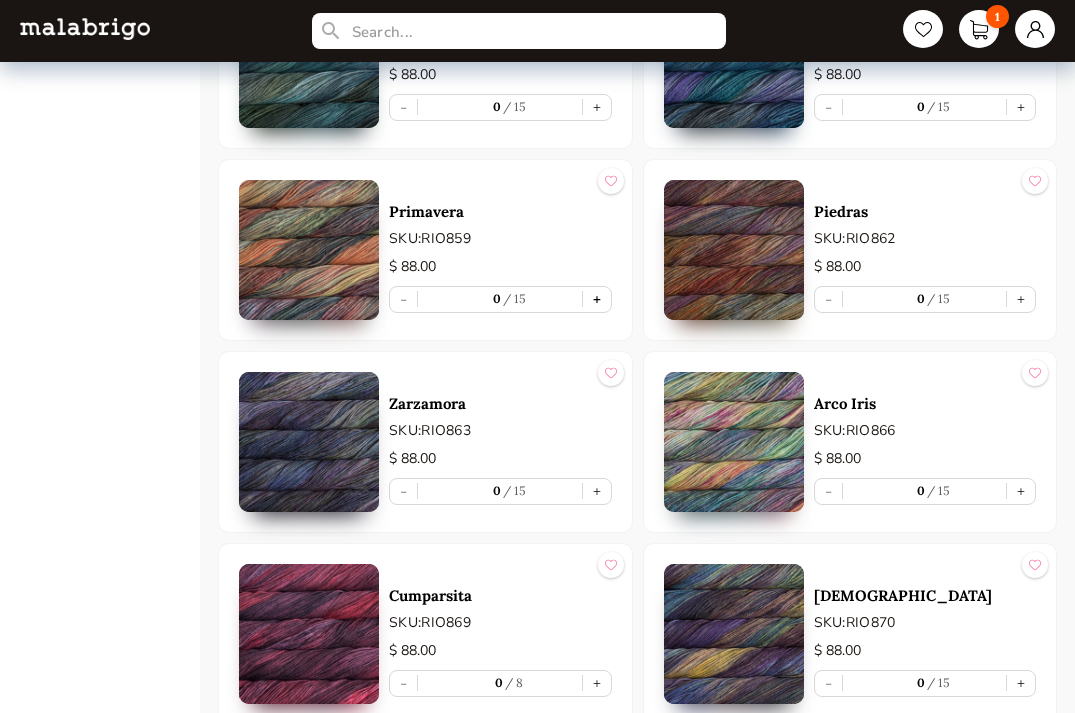 click on "+" at bounding box center (597, 299) 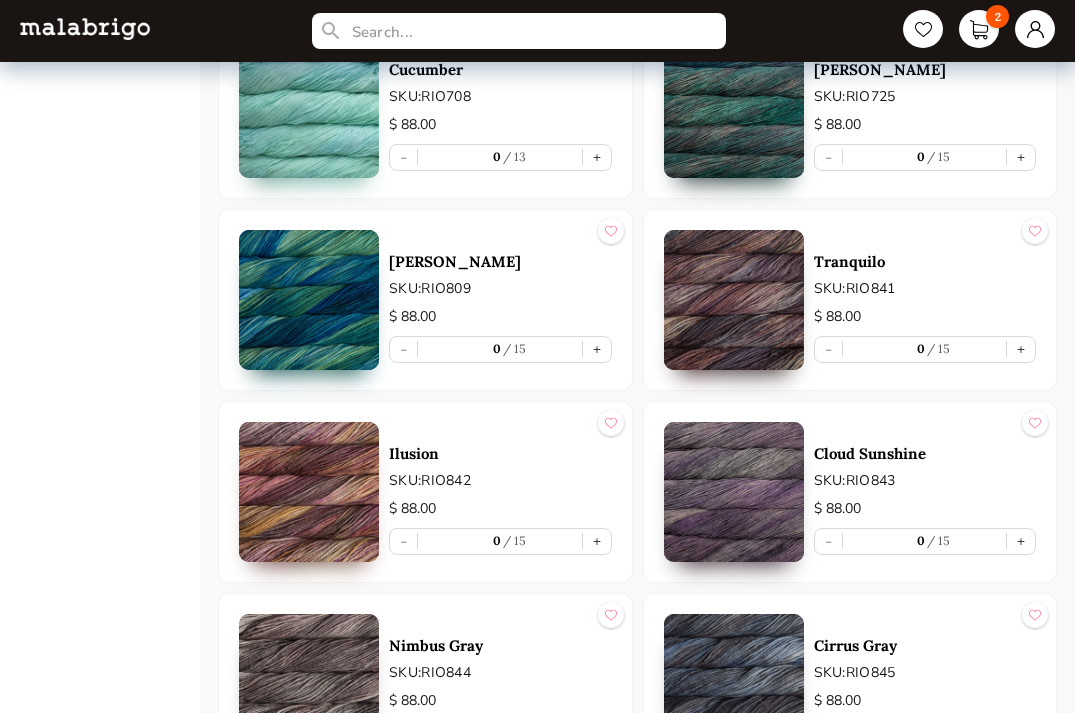 scroll, scrollTop: 8306, scrollLeft: 0, axis: vertical 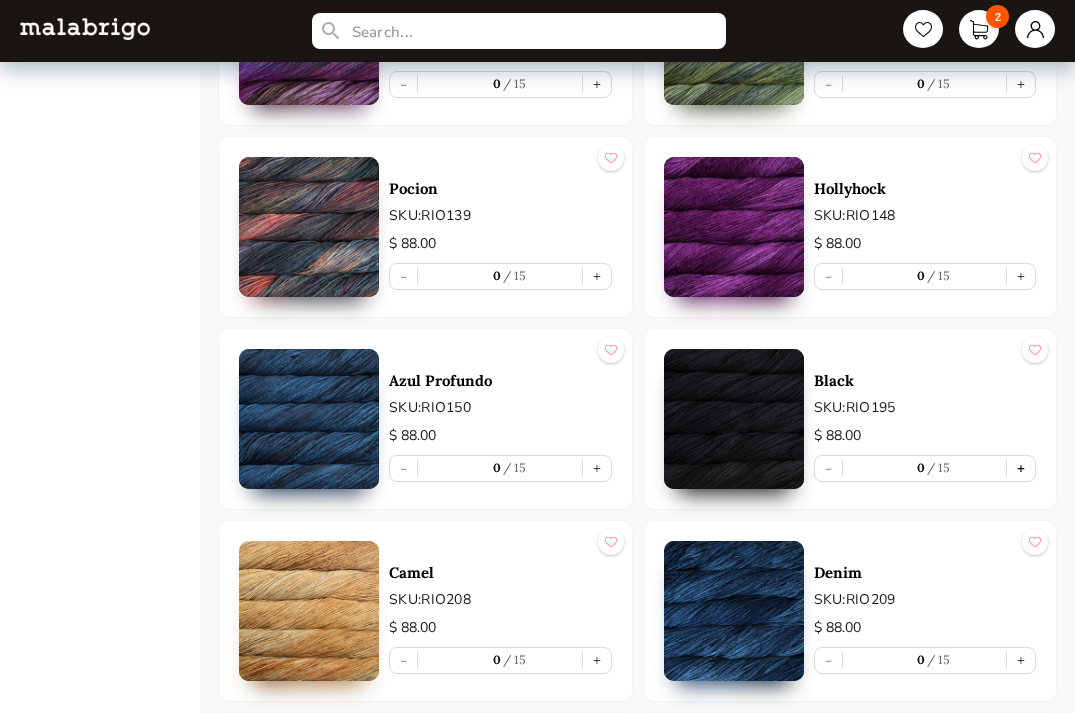 click on "+" at bounding box center [1021, 468] 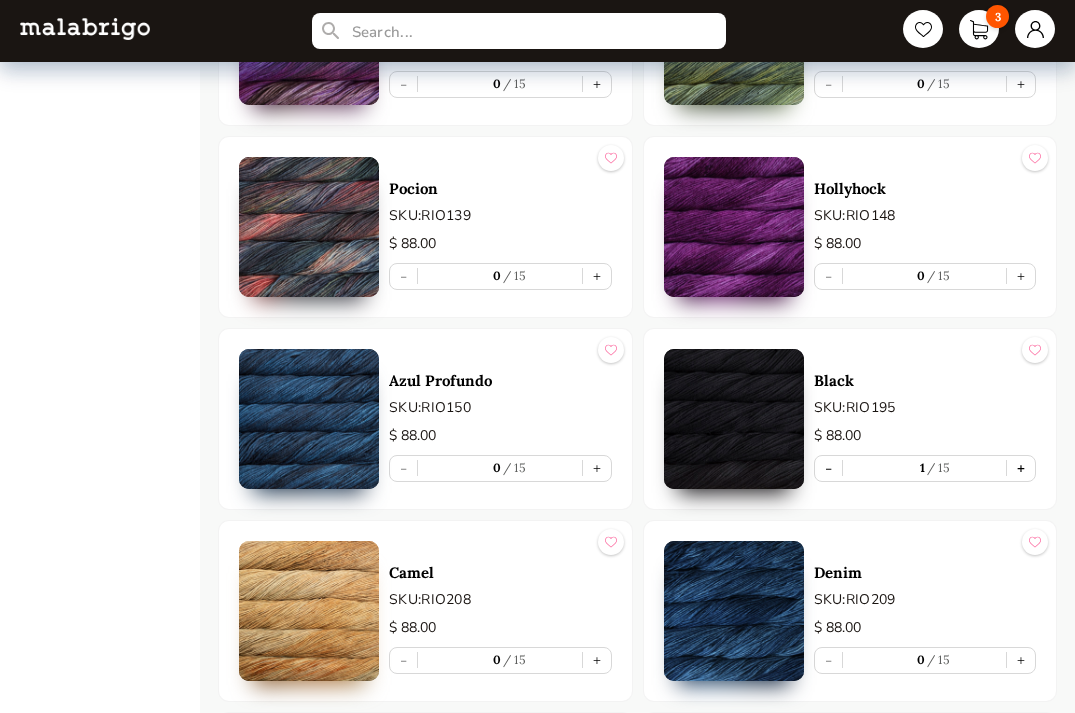 type on "1" 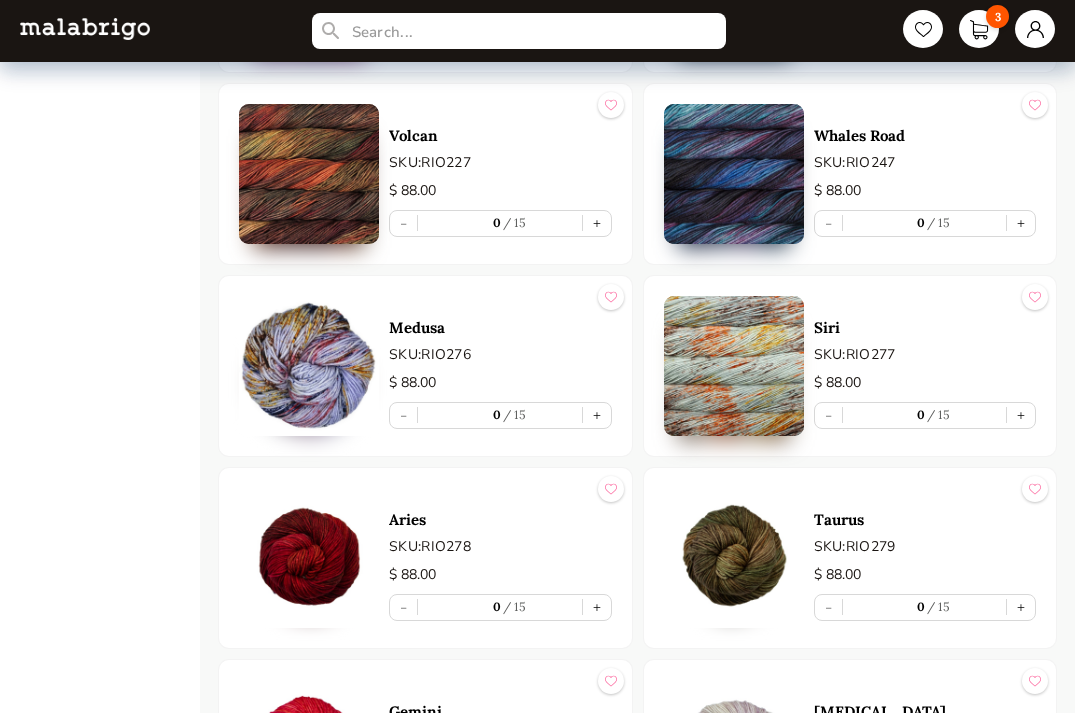 scroll, scrollTop: 4787, scrollLeft: 0, axis: vertical 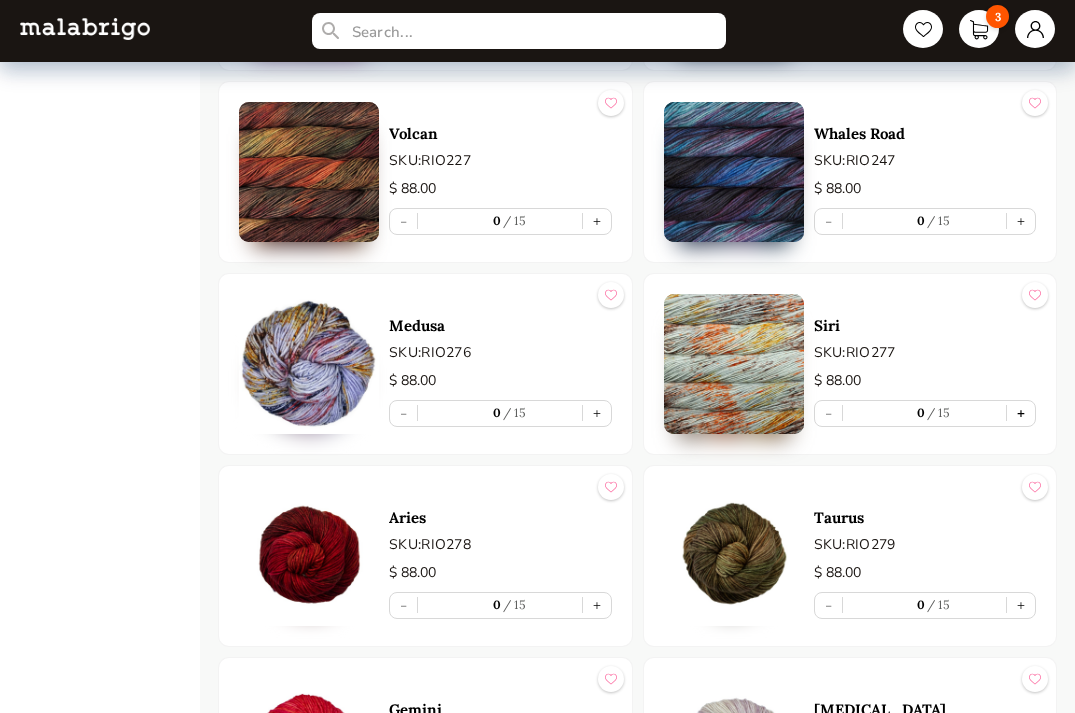 click on "+" at bounding box center [1021, 413] 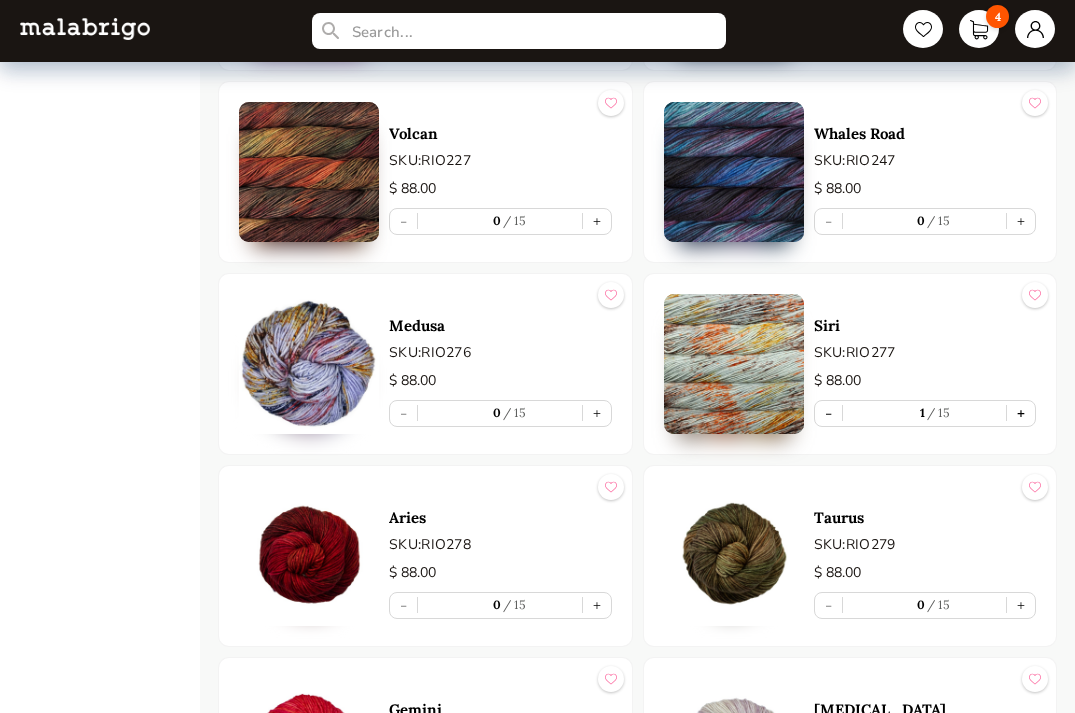 type on "1" 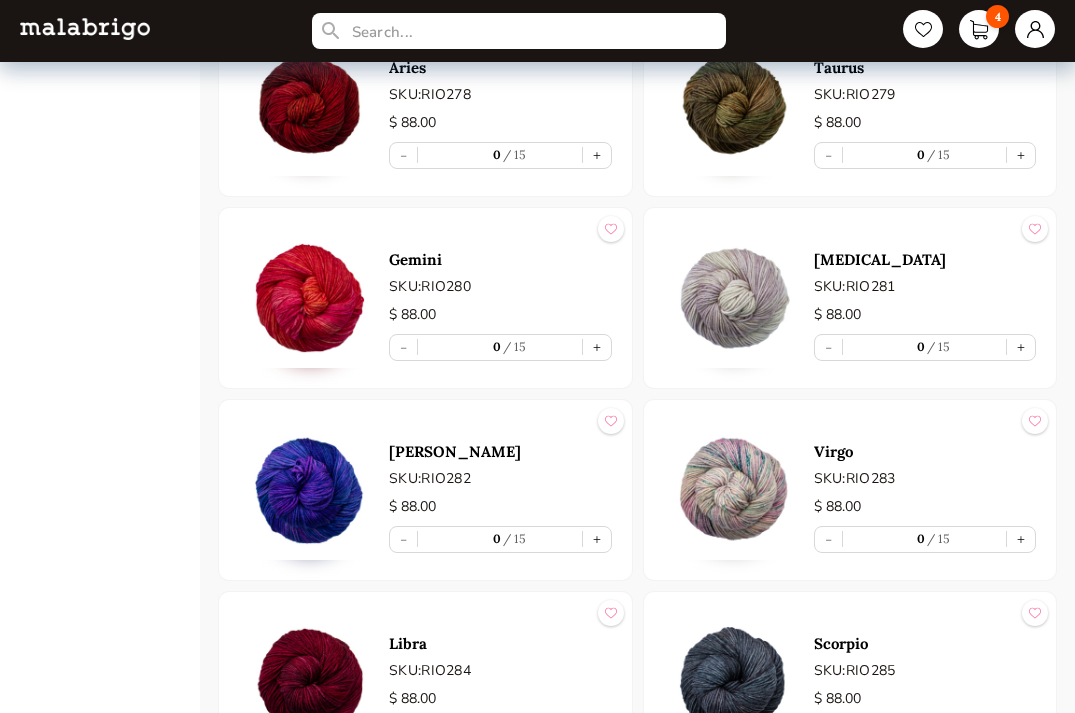 scroll, scrollTop: 5254, scrollLeft: 0, axis: vertical 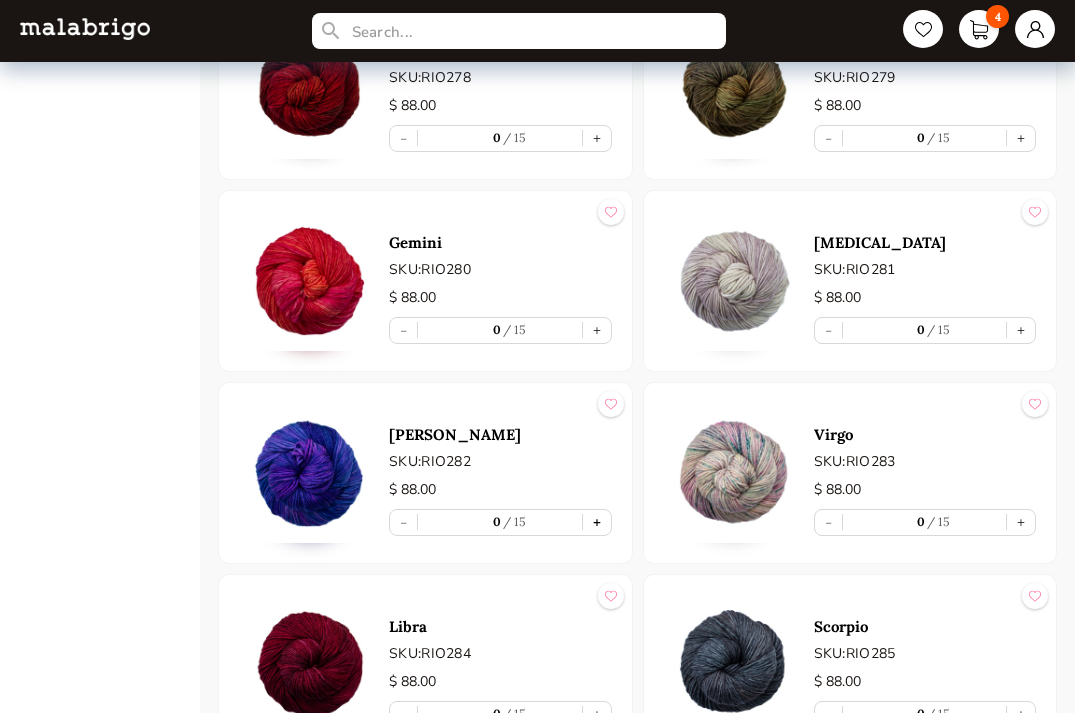 click on "+" at bounding box center (597, 522) 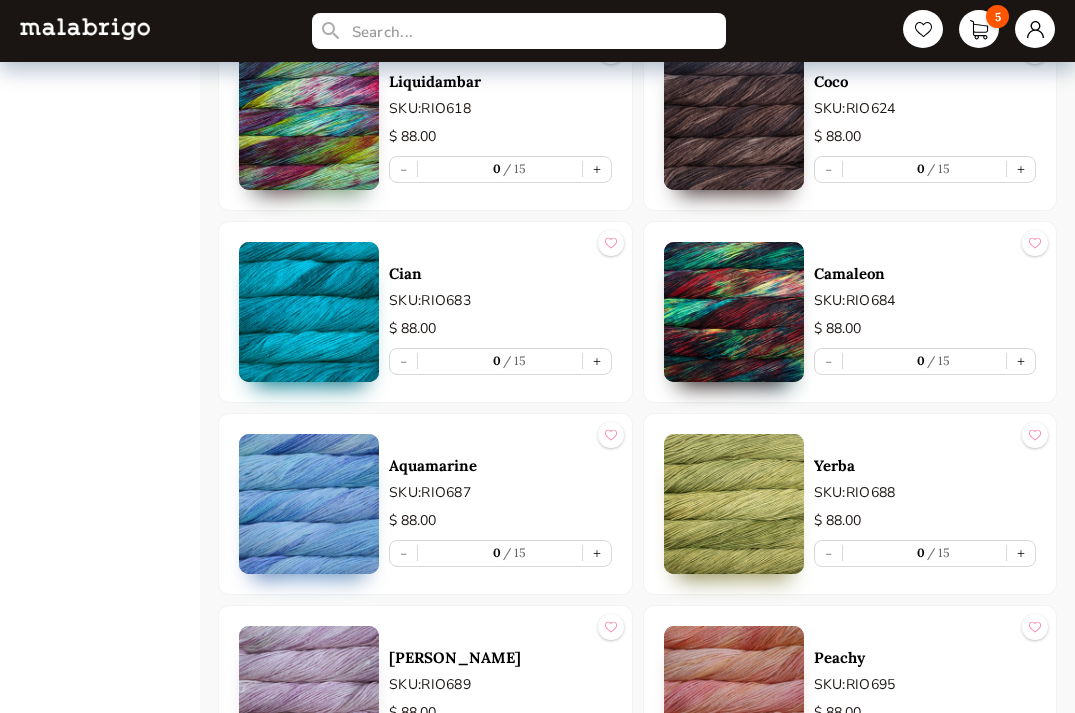 scroll, scrollTop: 6876, scrollLeft: 0, axis: vertical 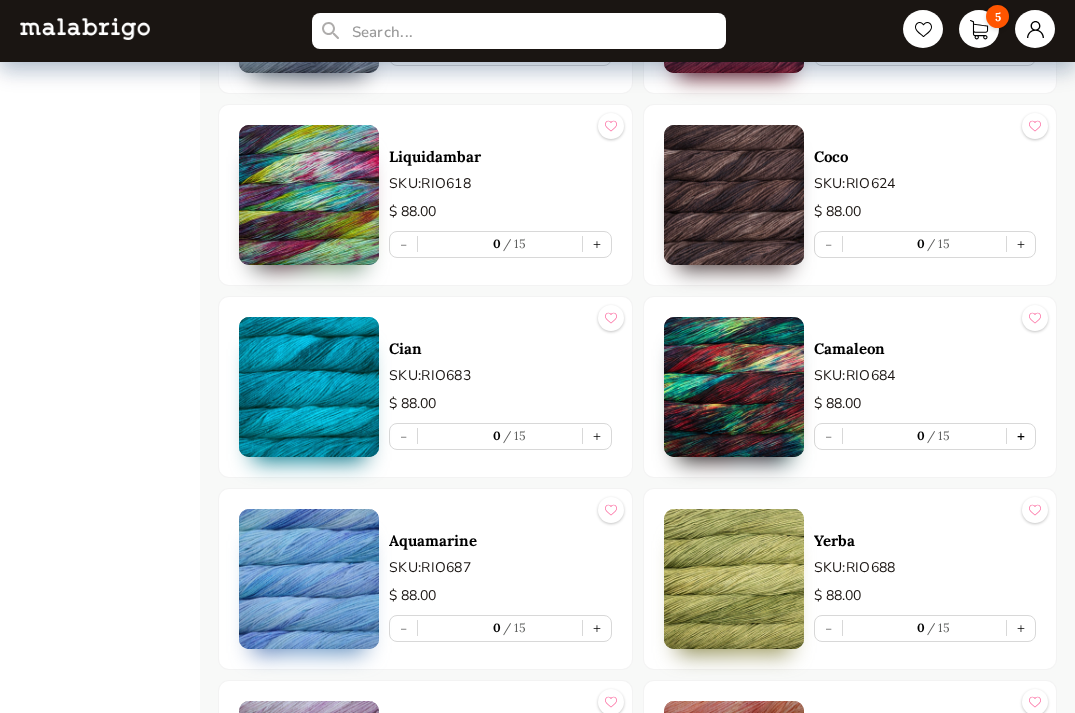 click on "+" at bounding box center [1021, 436] 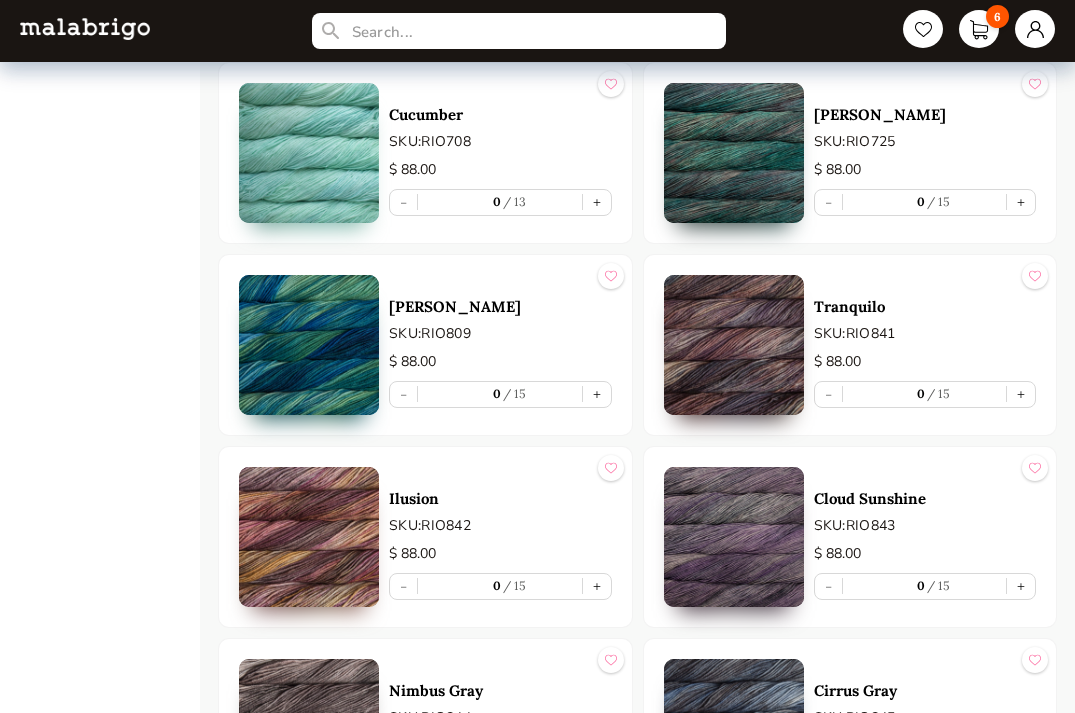 scroll, scrollTop: 8243, scrollLeft: 0, axis: vertical 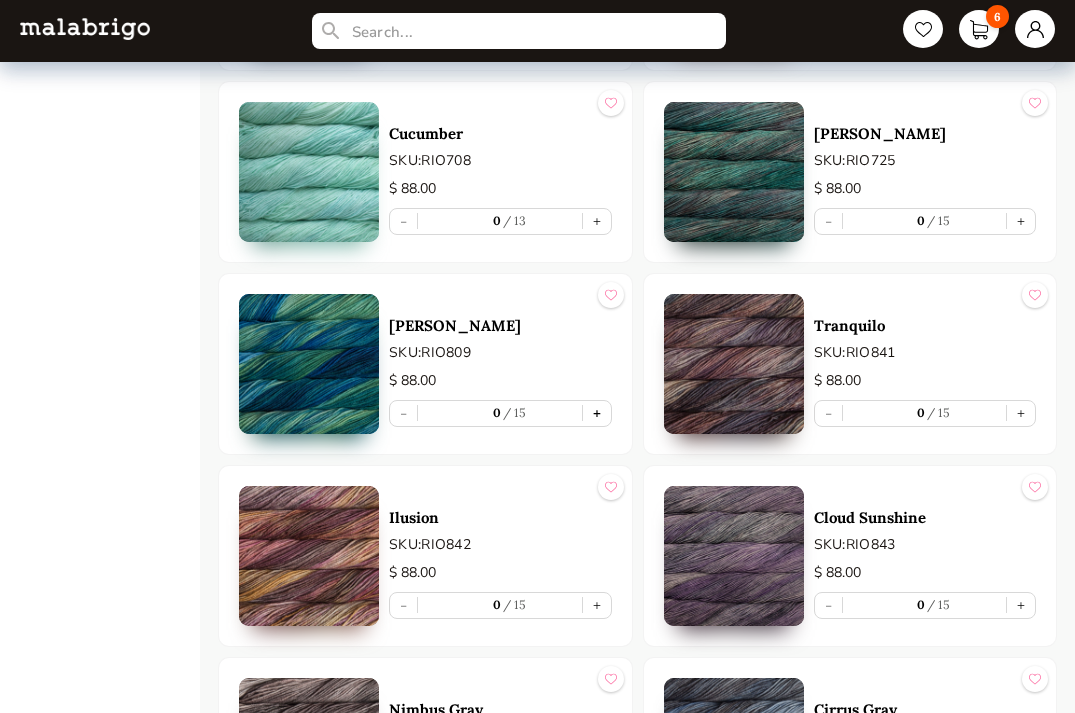 click on "+" at bounding box center (597, 413) 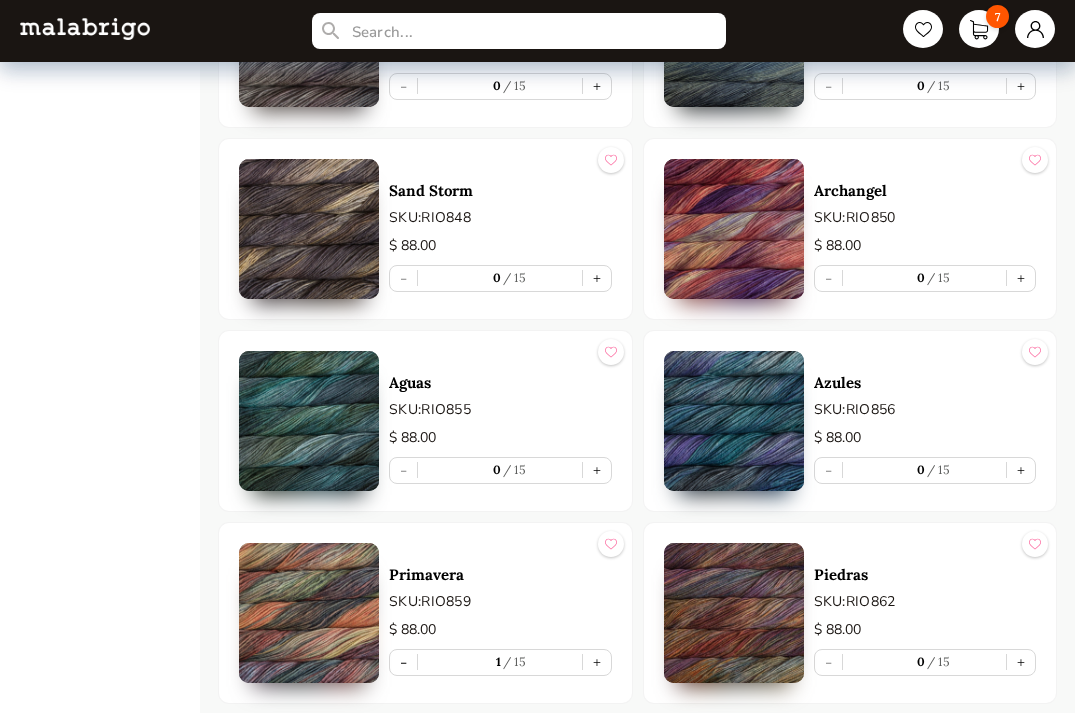 scroll, scrollTop: 9149, scrollLeft: 0, axis: vertical 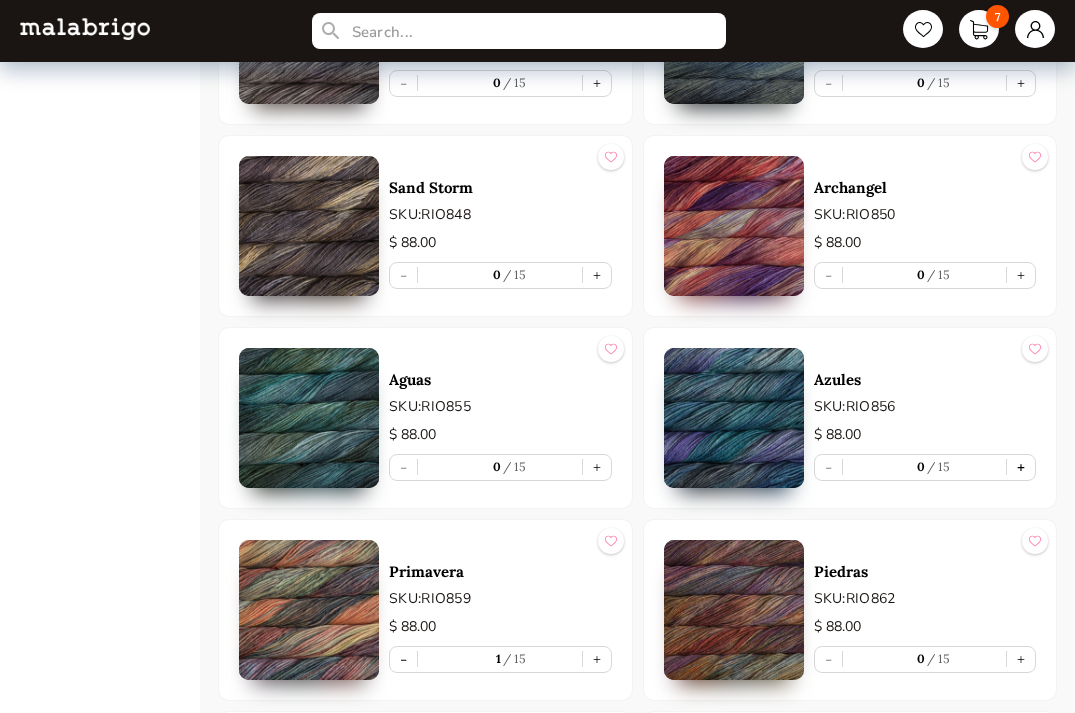 click on "+" at bounding box center [1021, 467] 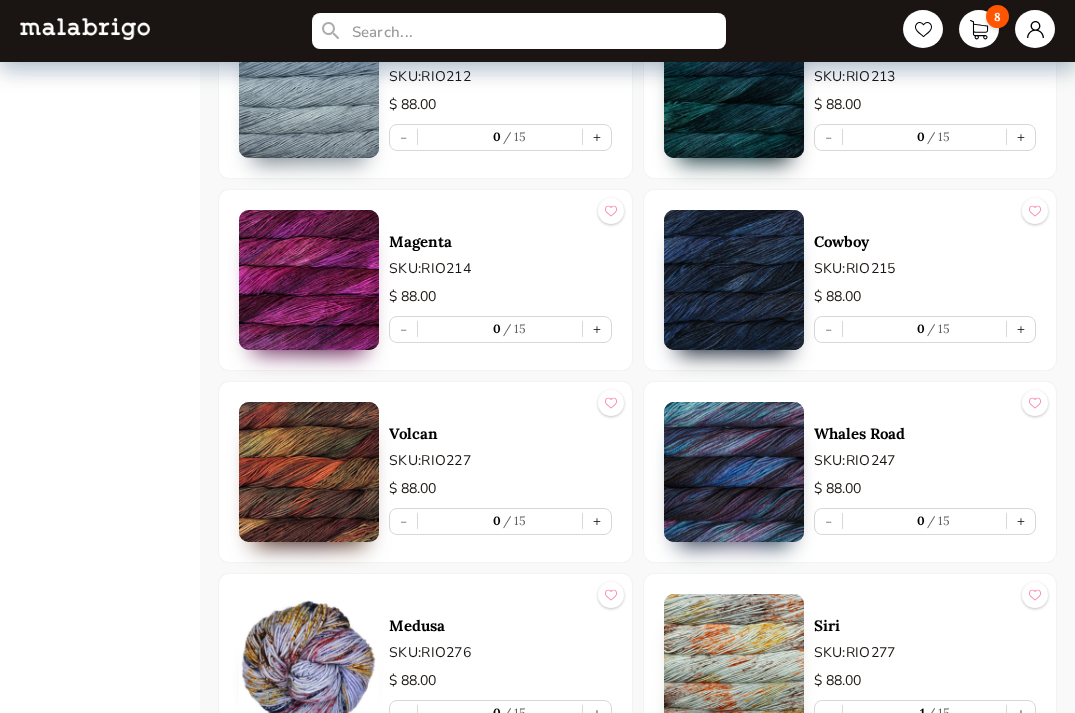 scroll, scrollTop: 3189, scrollLeft: 0, axis: vertical 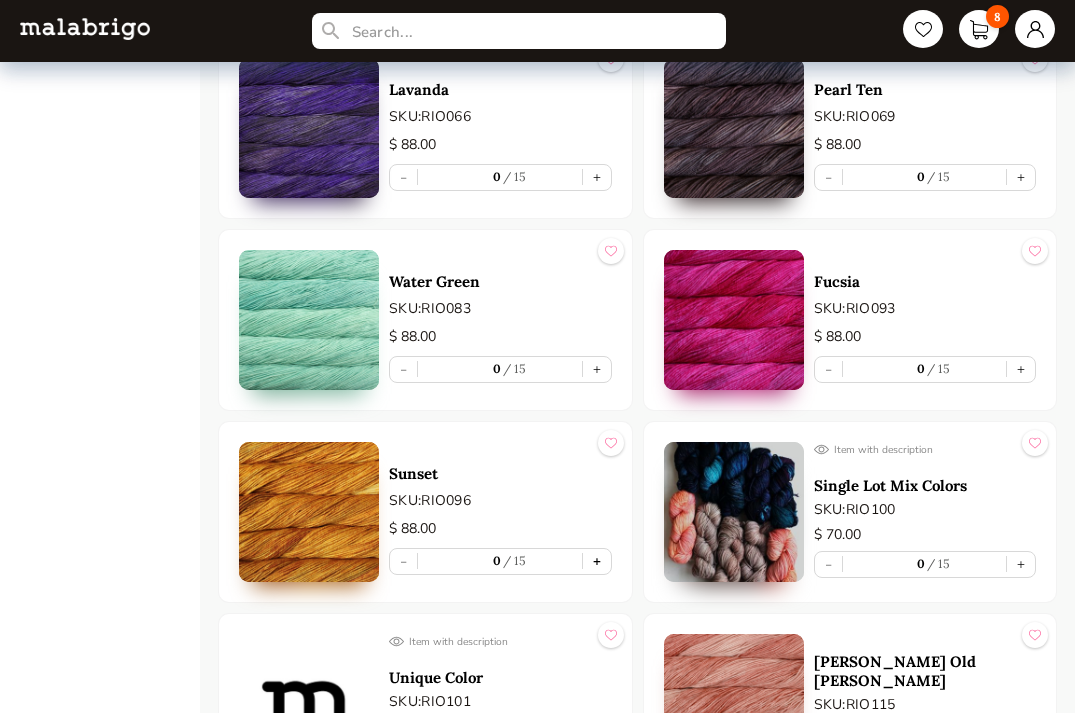 click on "+" at bounding box center [597, 561] 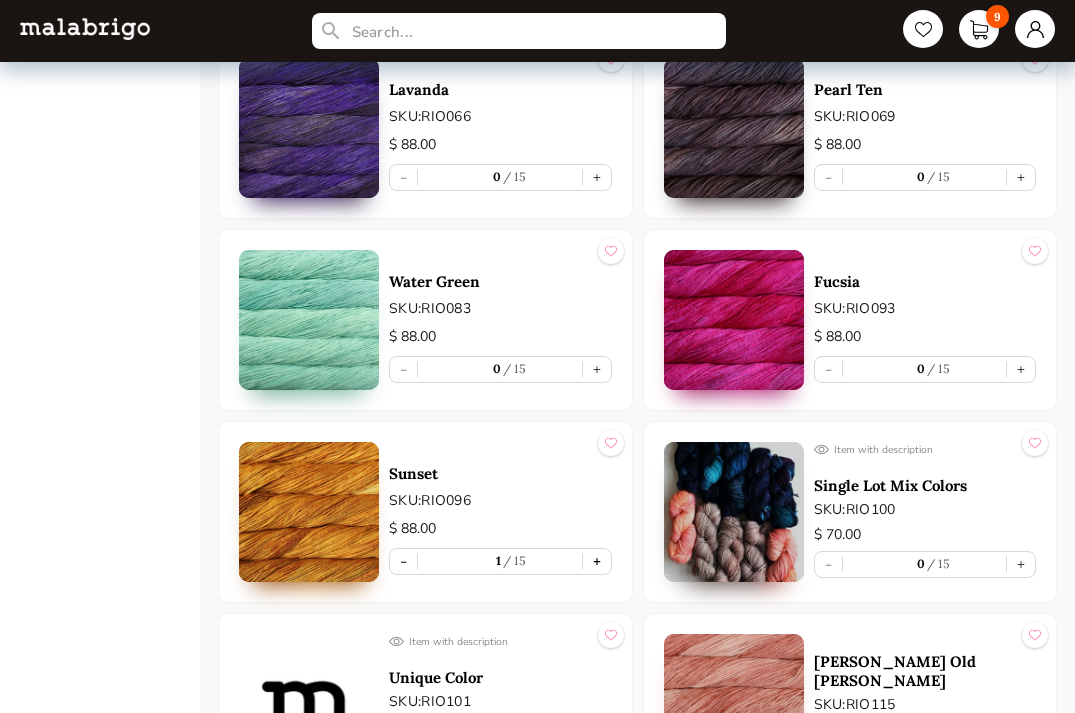 type on "1" 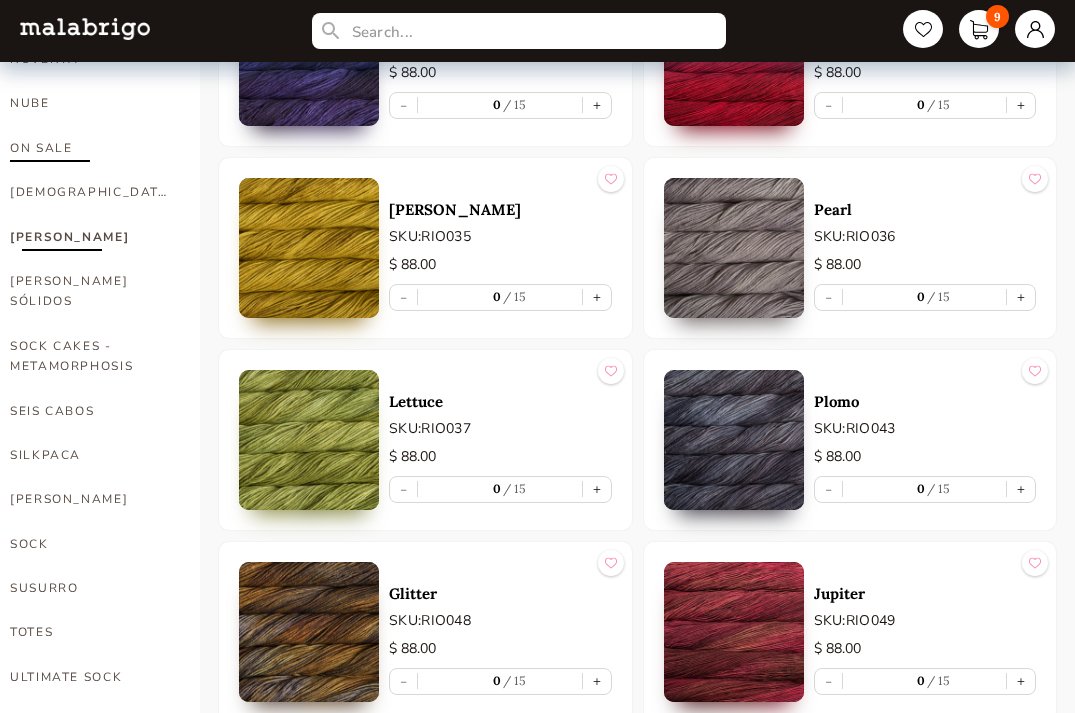 scroll, scrollTop: 1115, scrollLeft: 0, axis: vertical 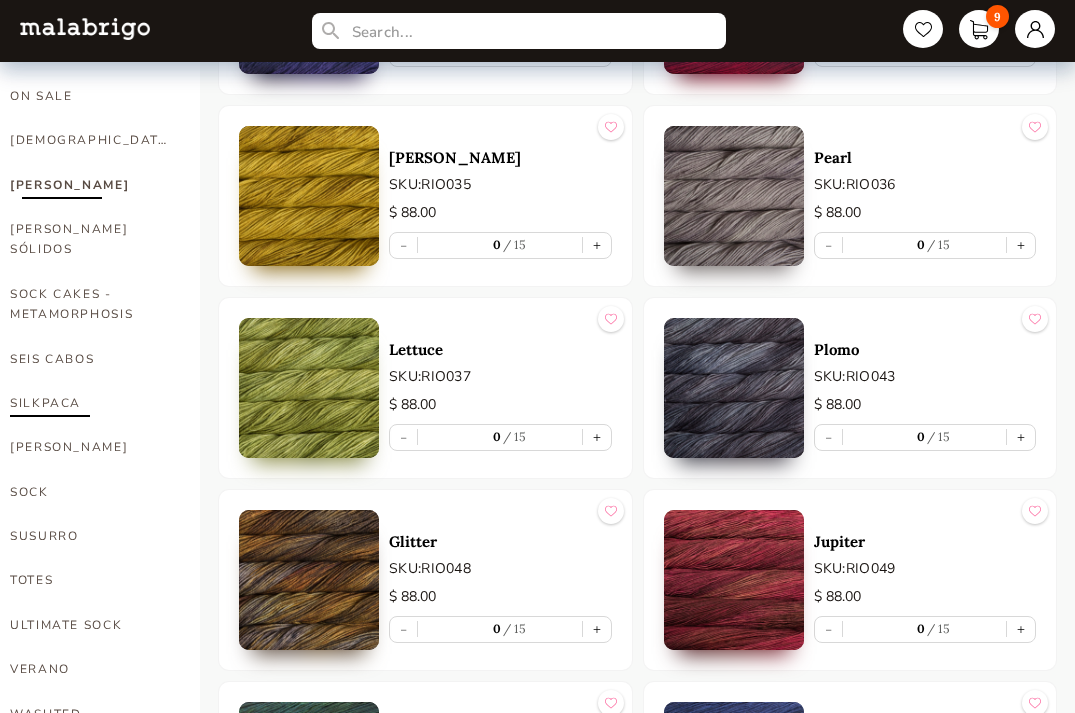 click on "SILKPACA" at bounding box center [90, 403] 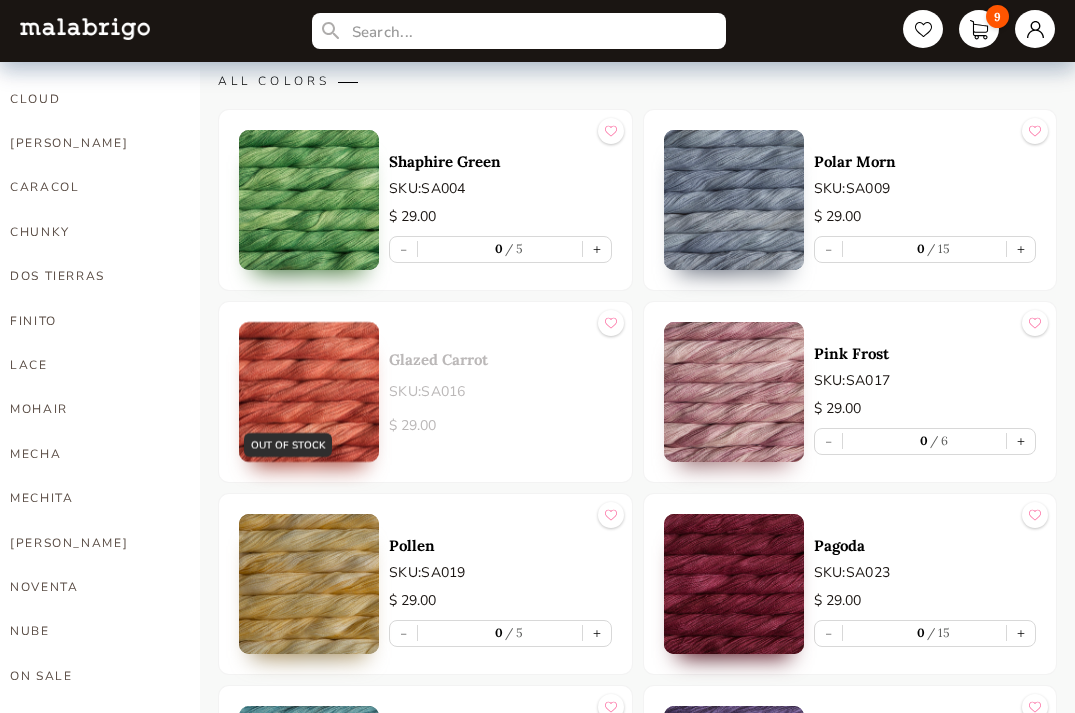 scroll, scrollTop: 538, scrollLeft: 0, axis: vertical 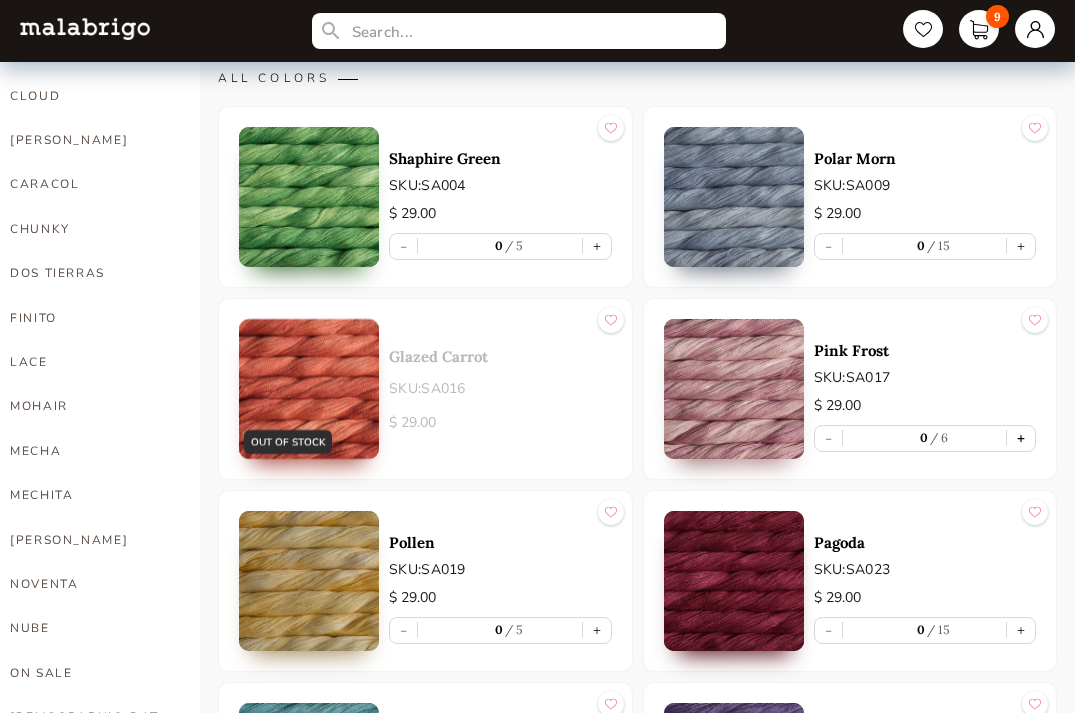 click on "+" at bounding box center (1021, 438) 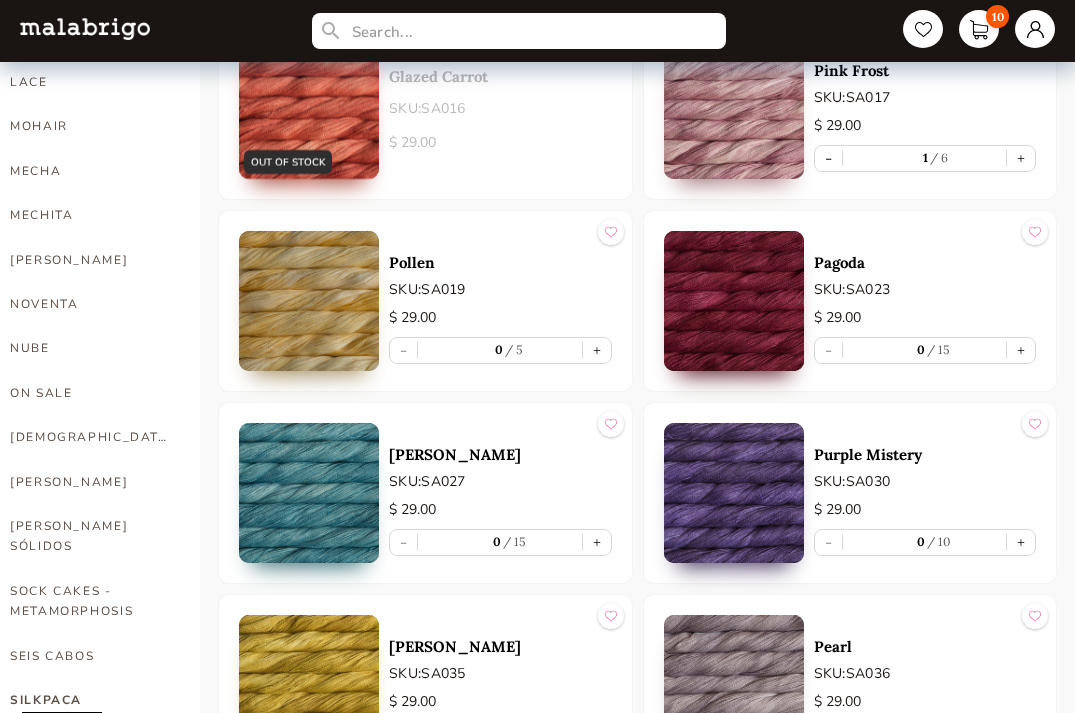 scroll, scrollTop: 829, scrollLeft: 0, axis: vertical 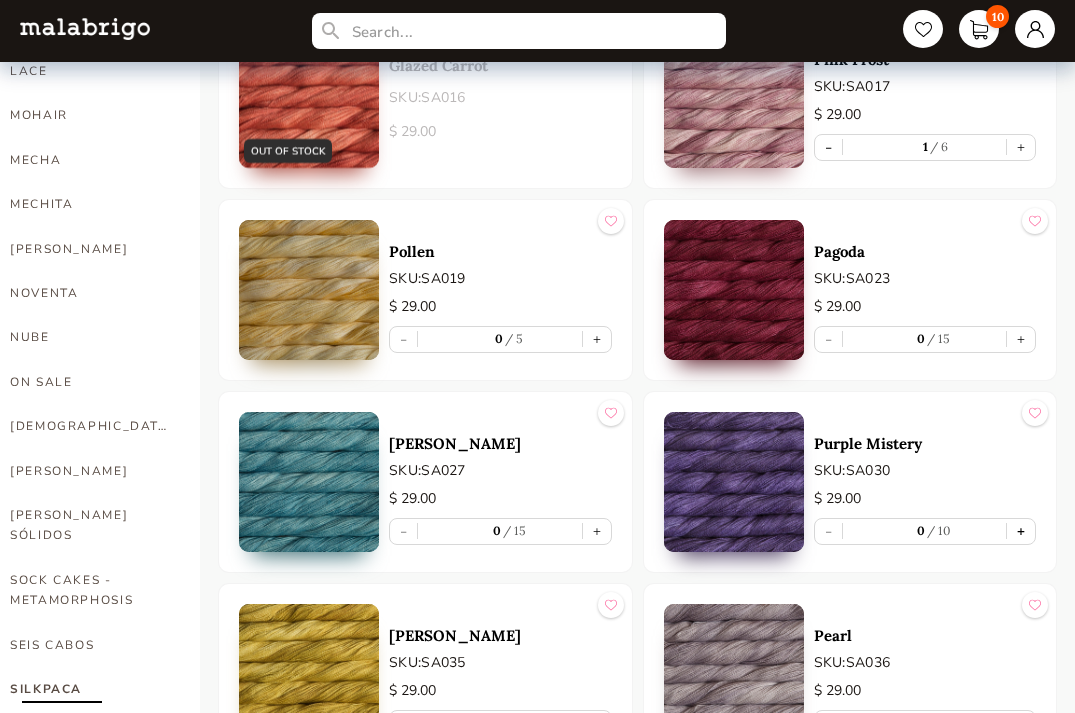 click on "+" at bounding box center (1021, 531) 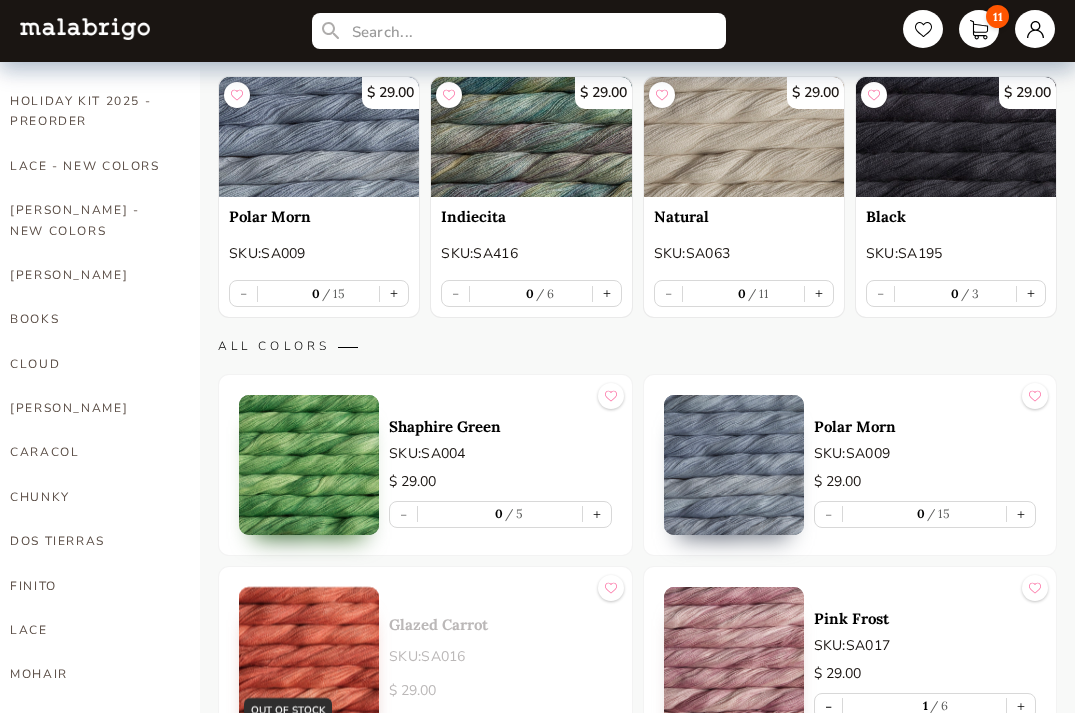 scroll, scrollTop: 278, scrollLeft: 0, axis: vertical 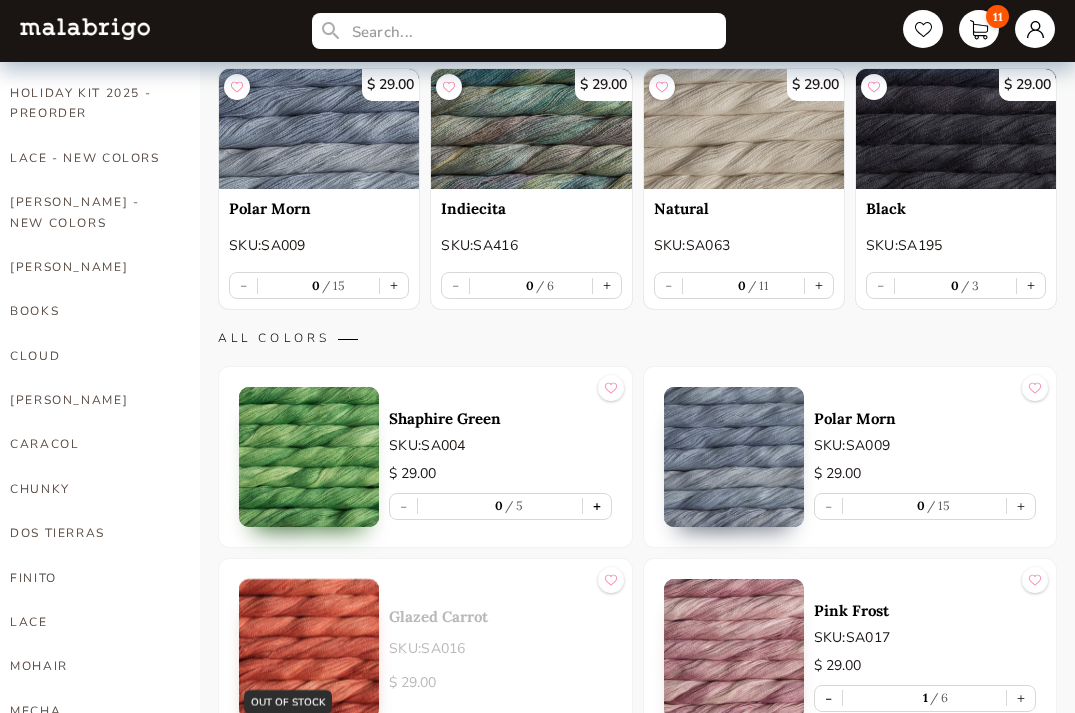 click on "+" at bounding box center [597, 506] 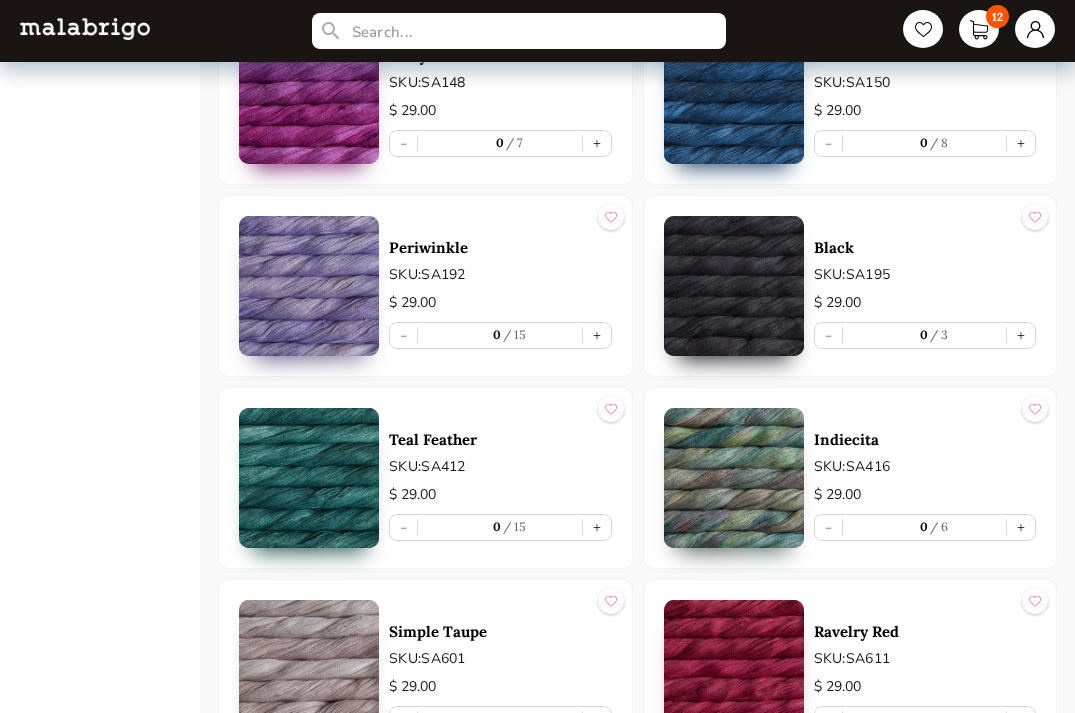 scroll, scrollTop: 3176, scrollLeft: 0, axis: vertical 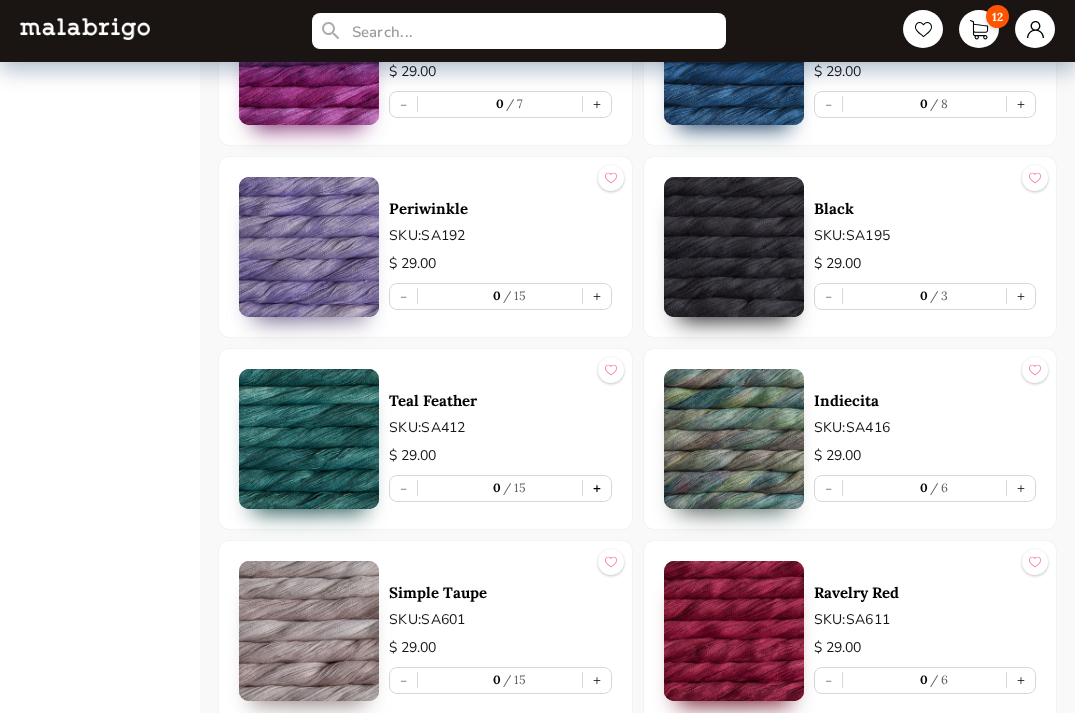 click on "+" at bounding box center (597, 488) 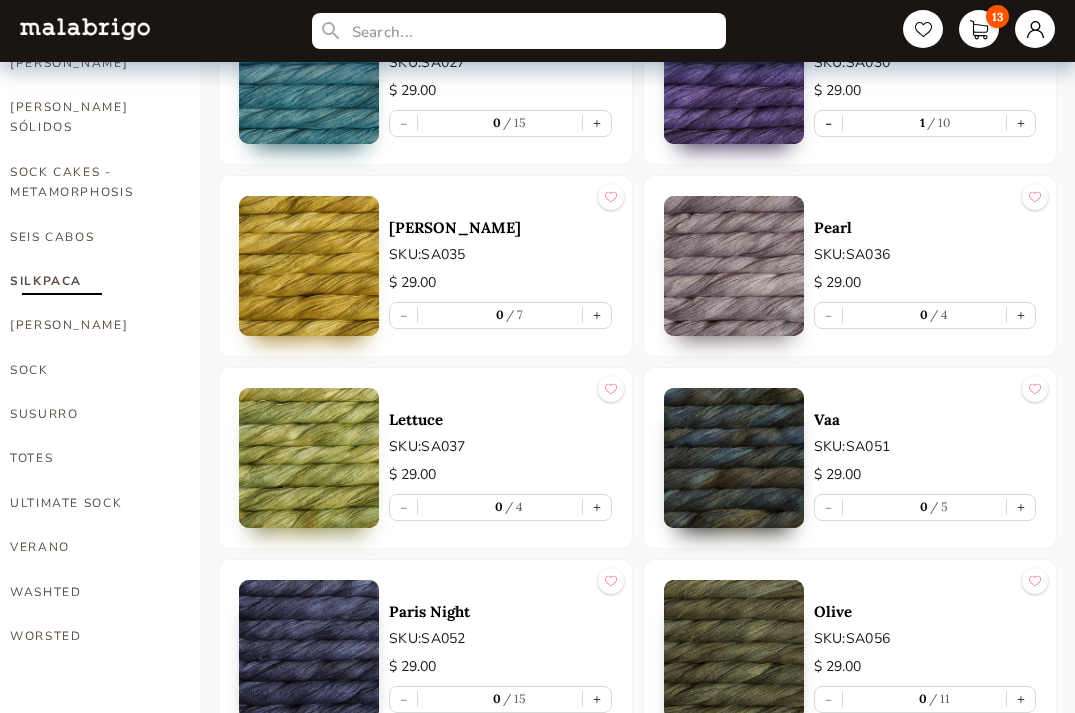 scroll, scrollTop: 1243, scrollLeft: 0, axis: vertical 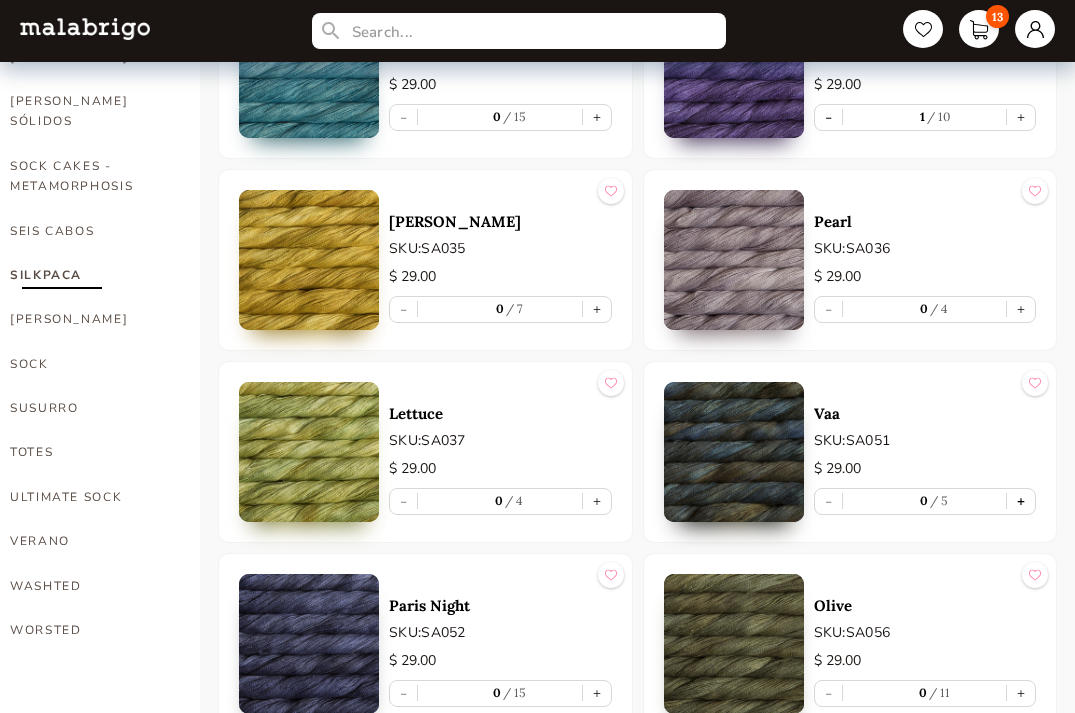 click on "+" at bounding box center (1021, 501) 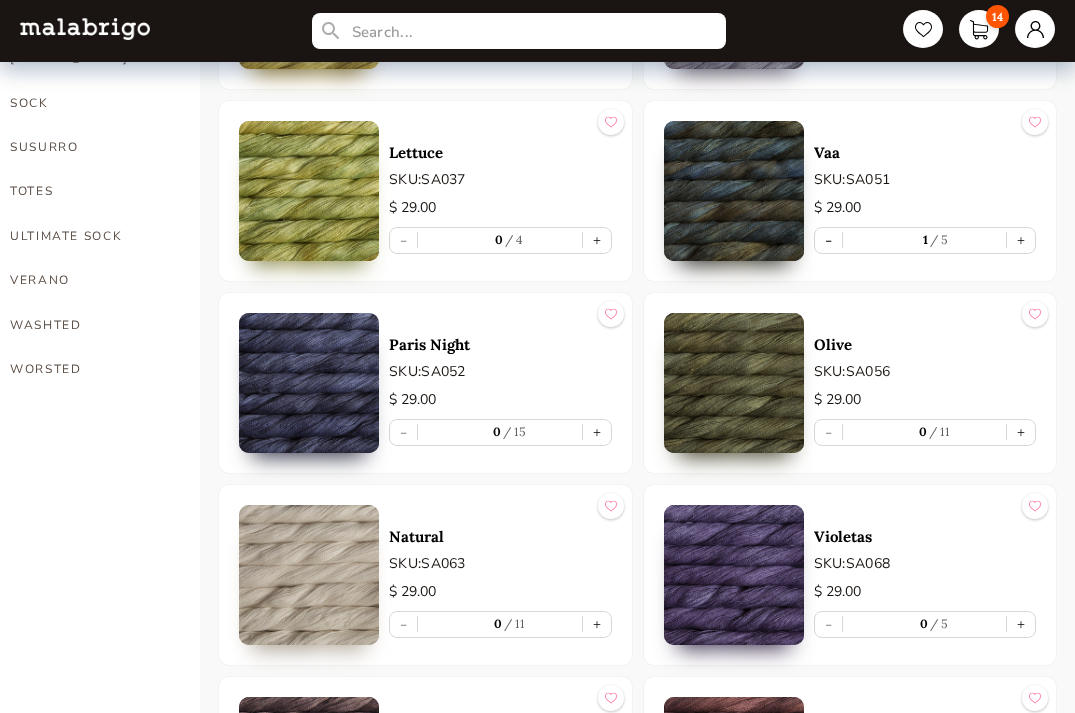 scroll, scrollTop: 1570, scrollLeft: 0, axis: vertical 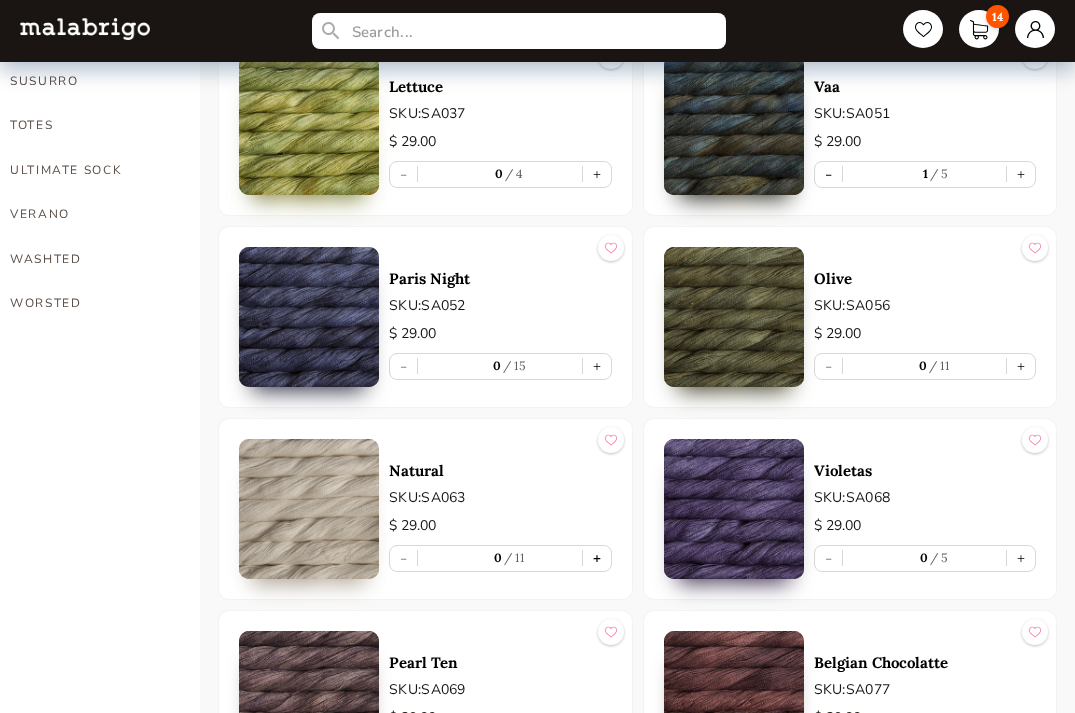 click on "+" at bounding box center (597, 558) 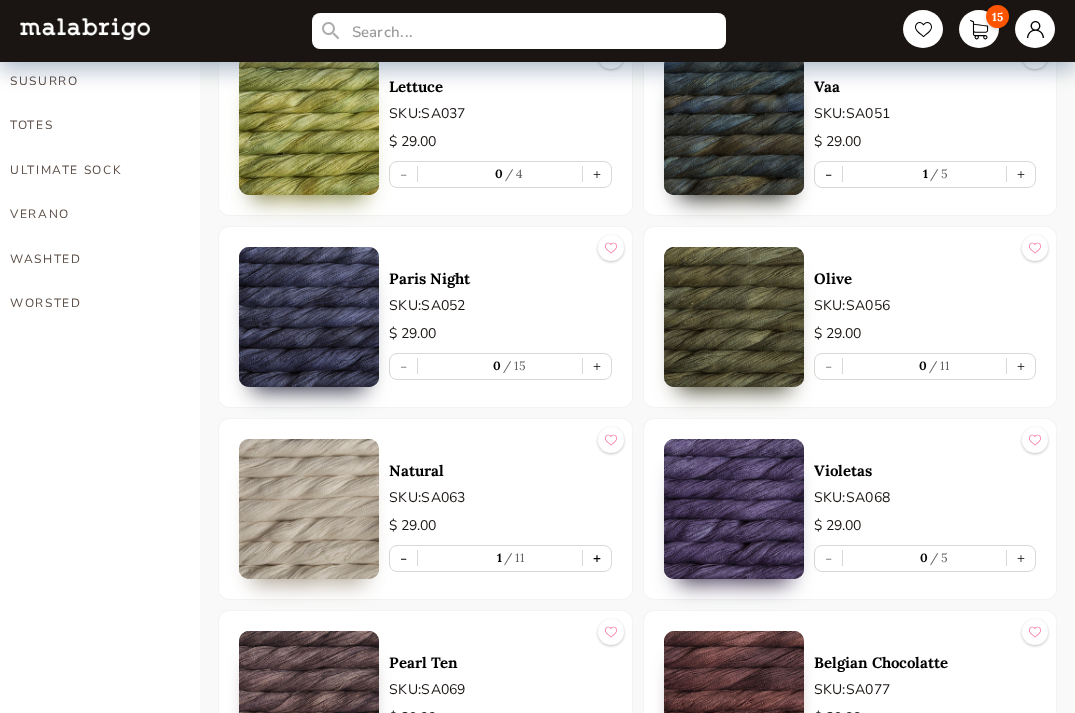type on "1" 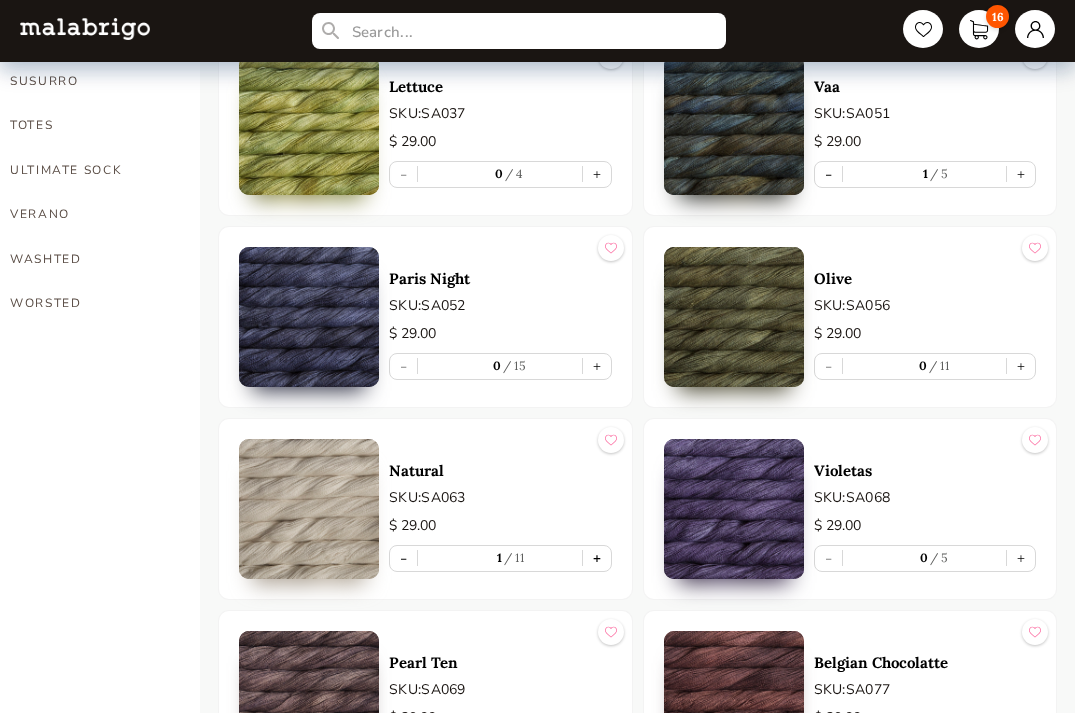 type on "2" 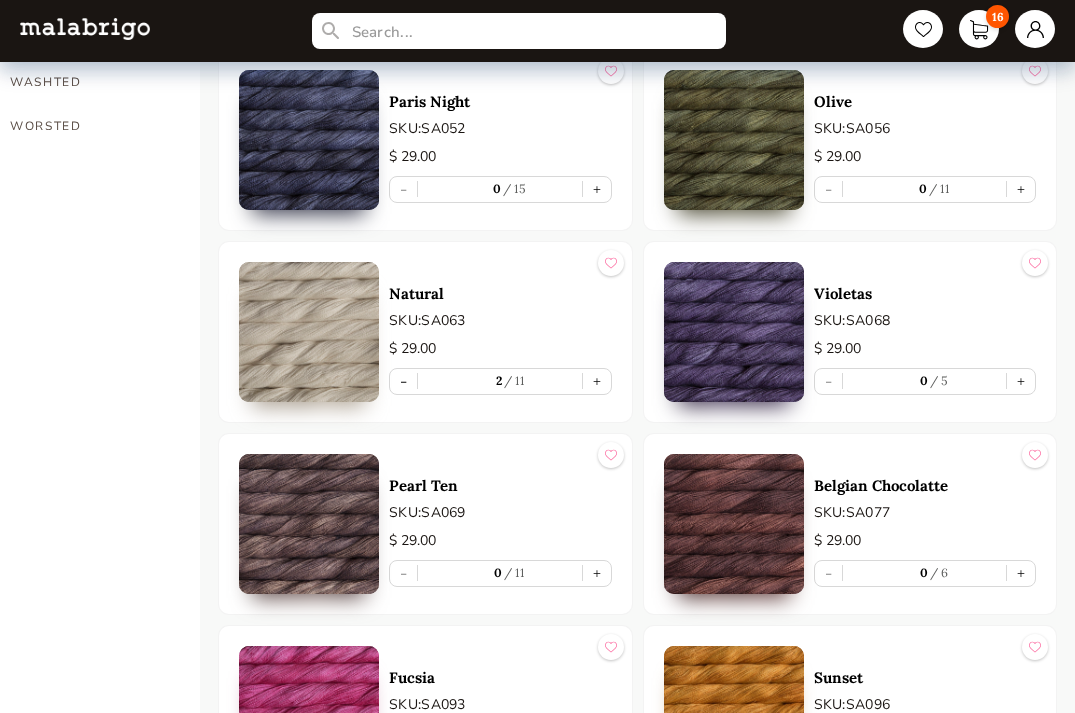 scroll, scrollTop: 1770, scrollLeft: 0, axis: vertical 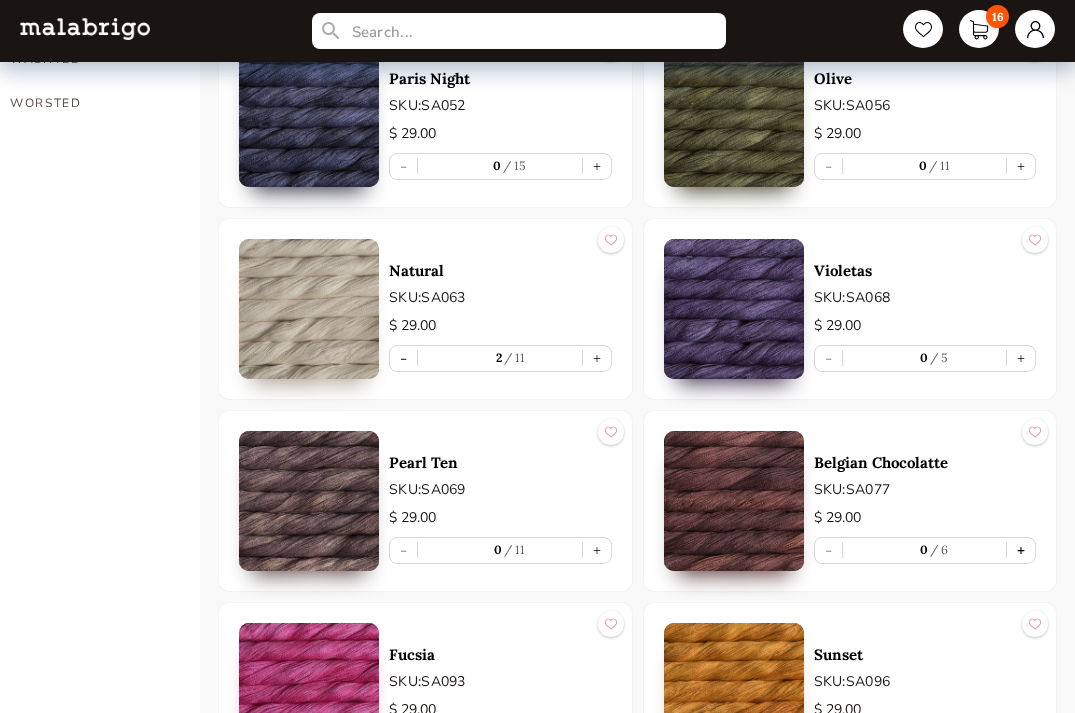 click on "+" at bounding box center (1021, 550) 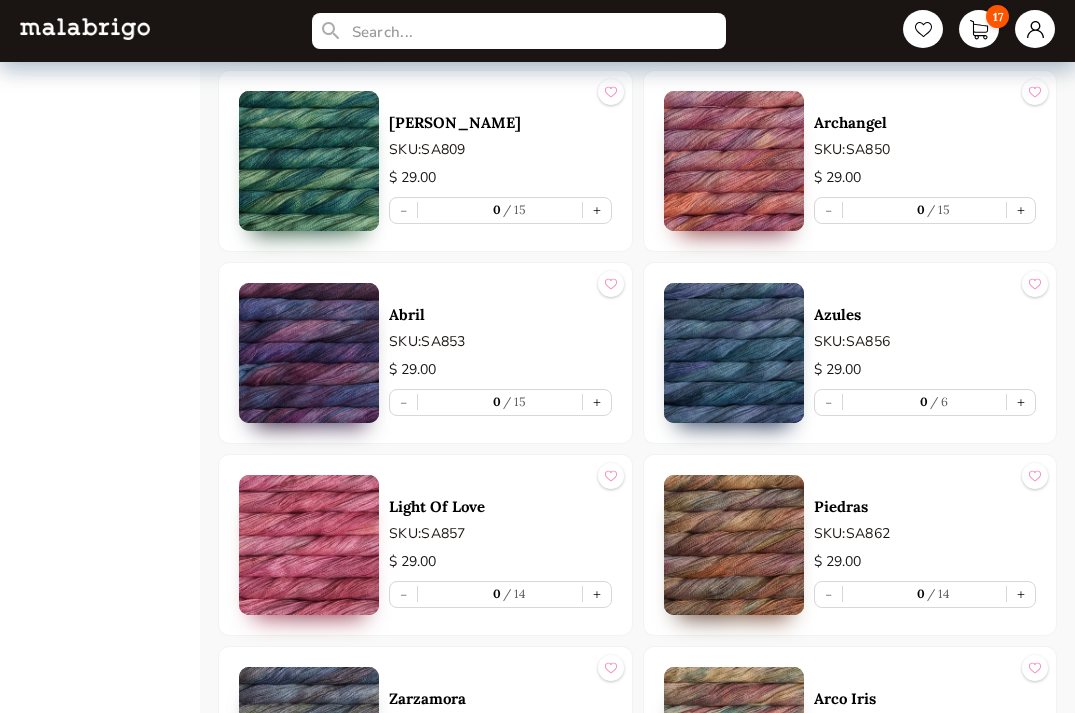 scroll, scrollTop: 4324, scrollLeft: 0, axis: vertical 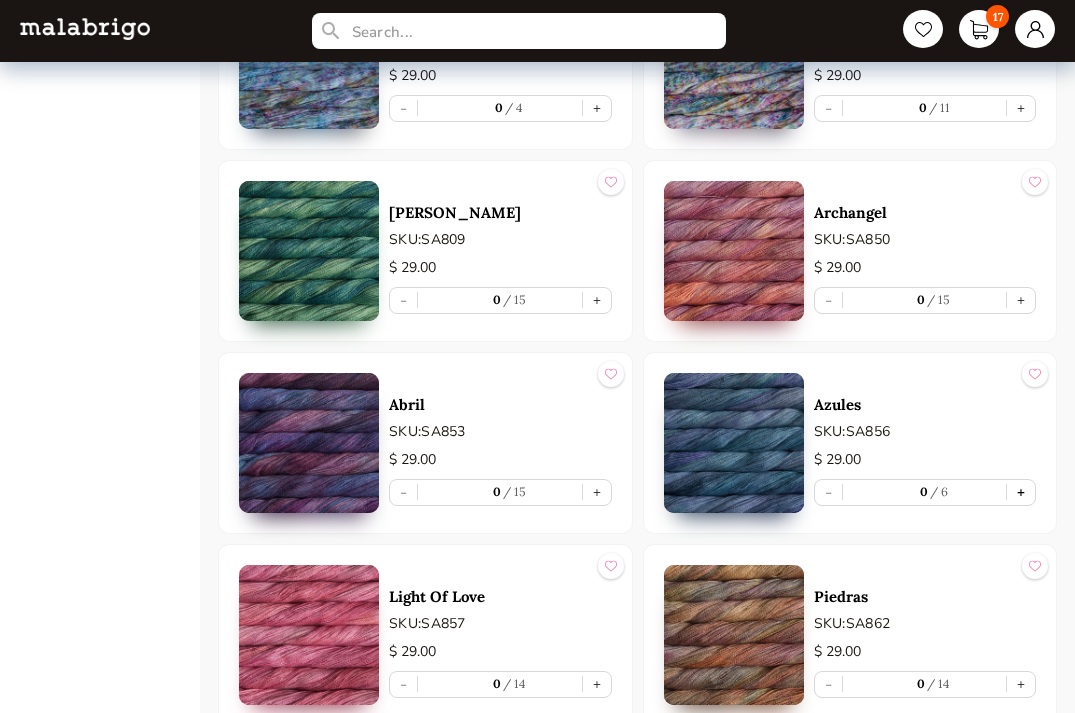 click on "+" at bounding box center (1021, 492) 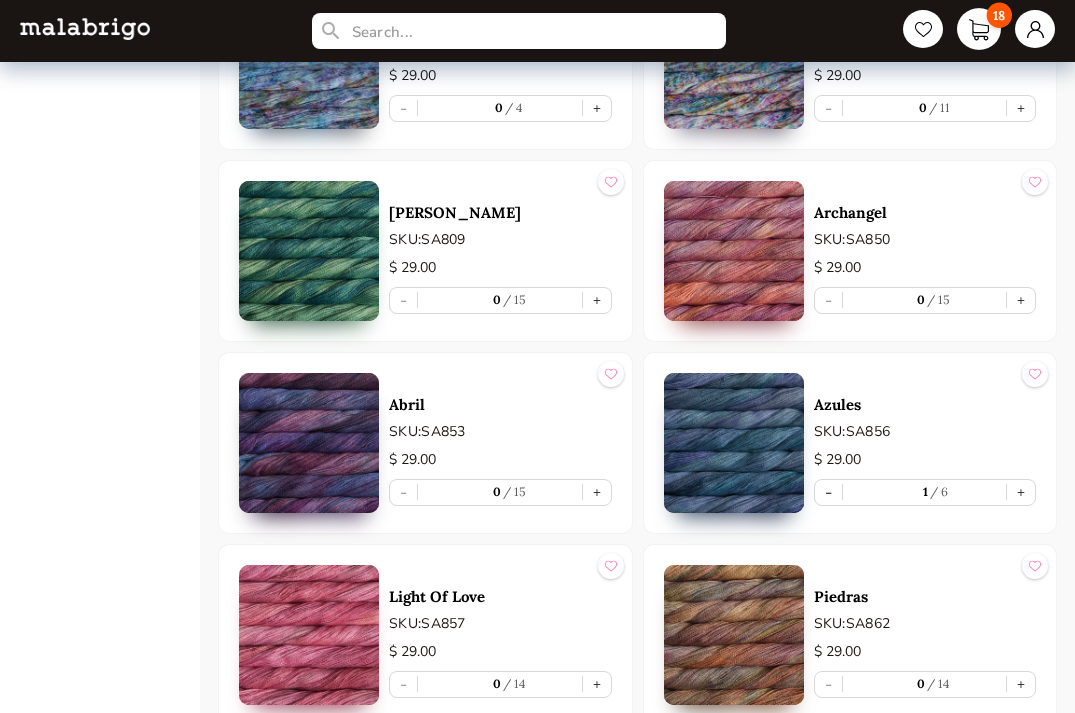 click on "18" at bounding box center (979, 29) 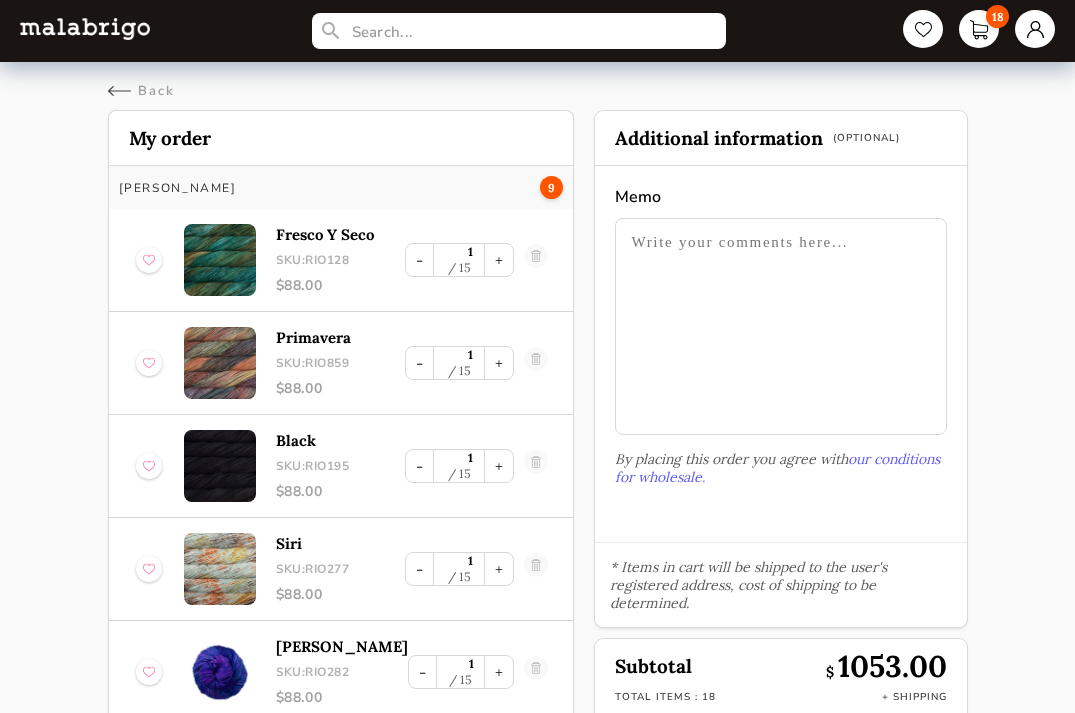 scroll, scrollTop: 0, scrollLeft: 0, axis: both 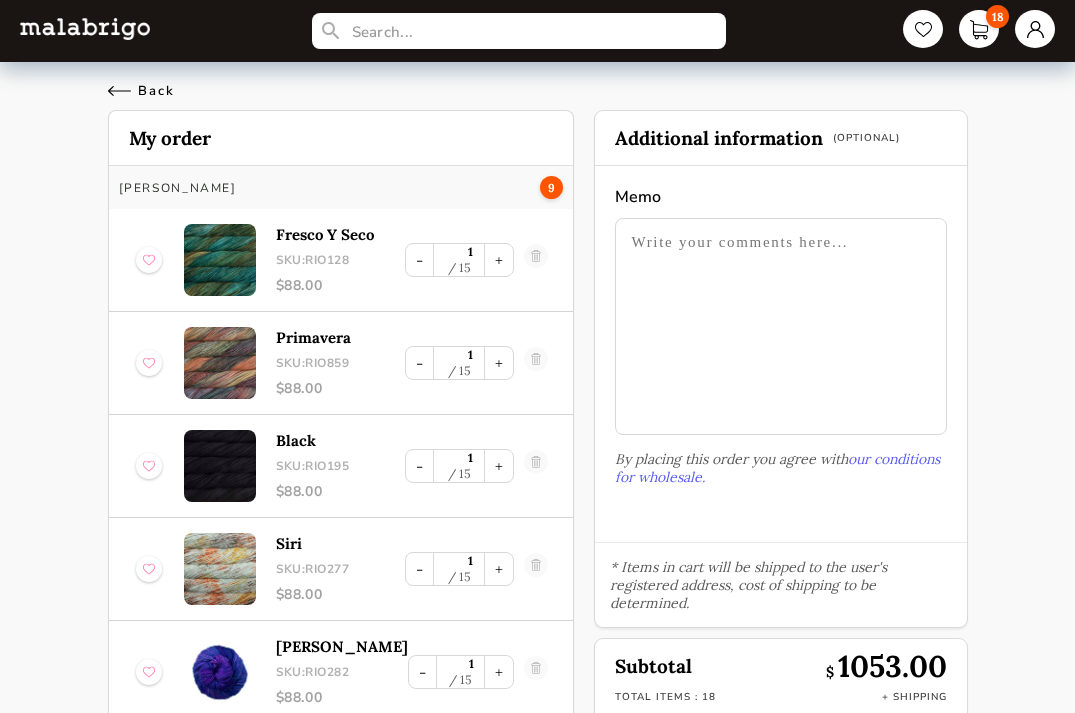 click on "Back" at bounding box center (141, 91) 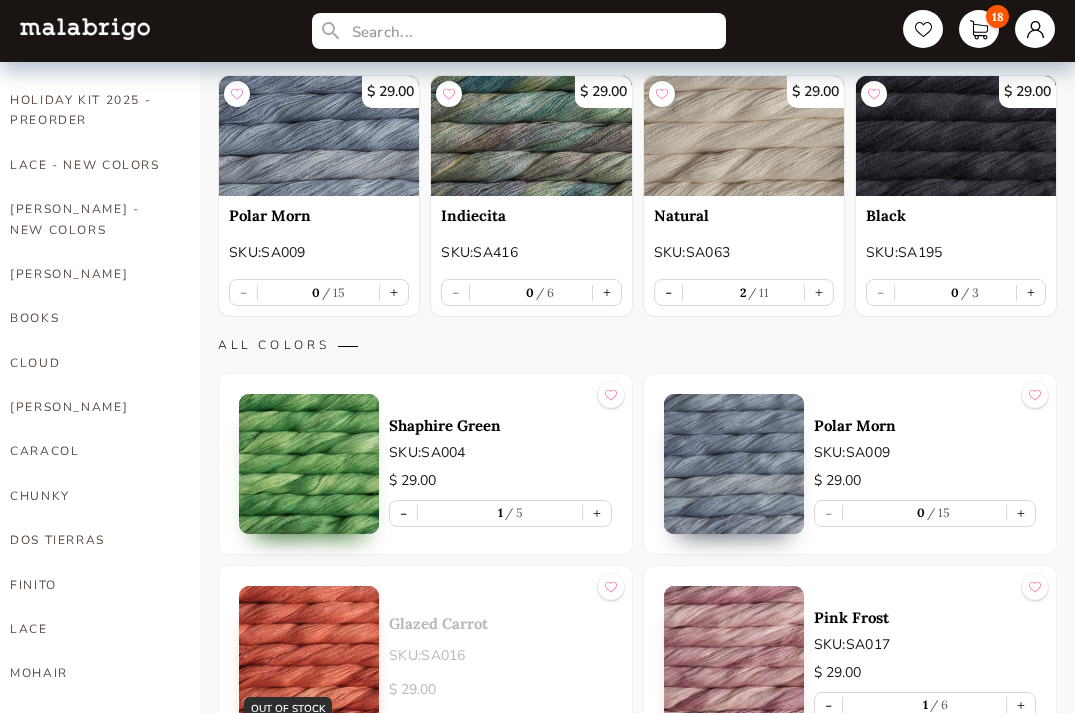 scroll, scrollTop: 269, scrollLeft: 0, axis: vertical 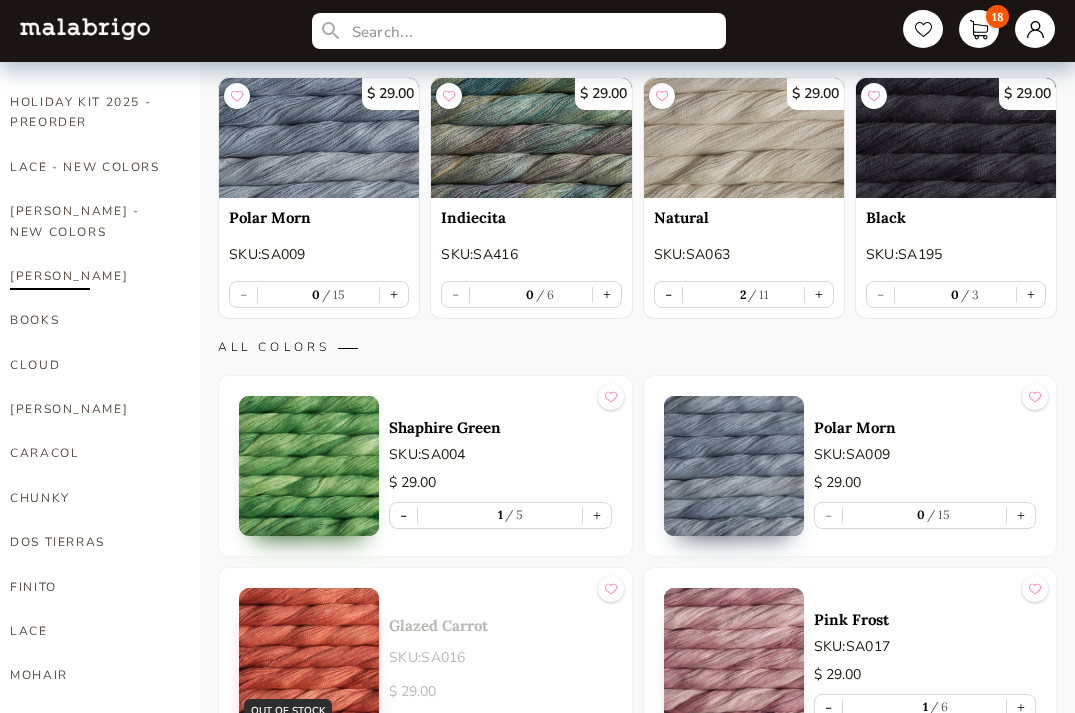 click on "[PERSON_NAME]" at bounding box center [90, 276] 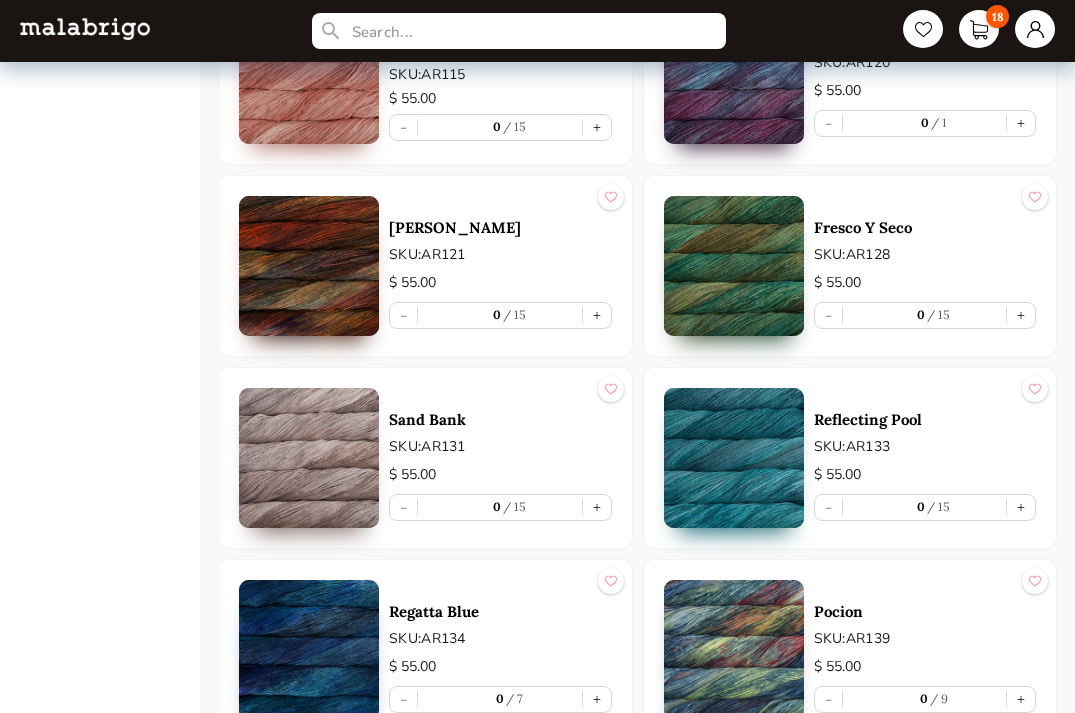 scroll, scrollTop: 3433, scrollLeft: 0, axis: vertical 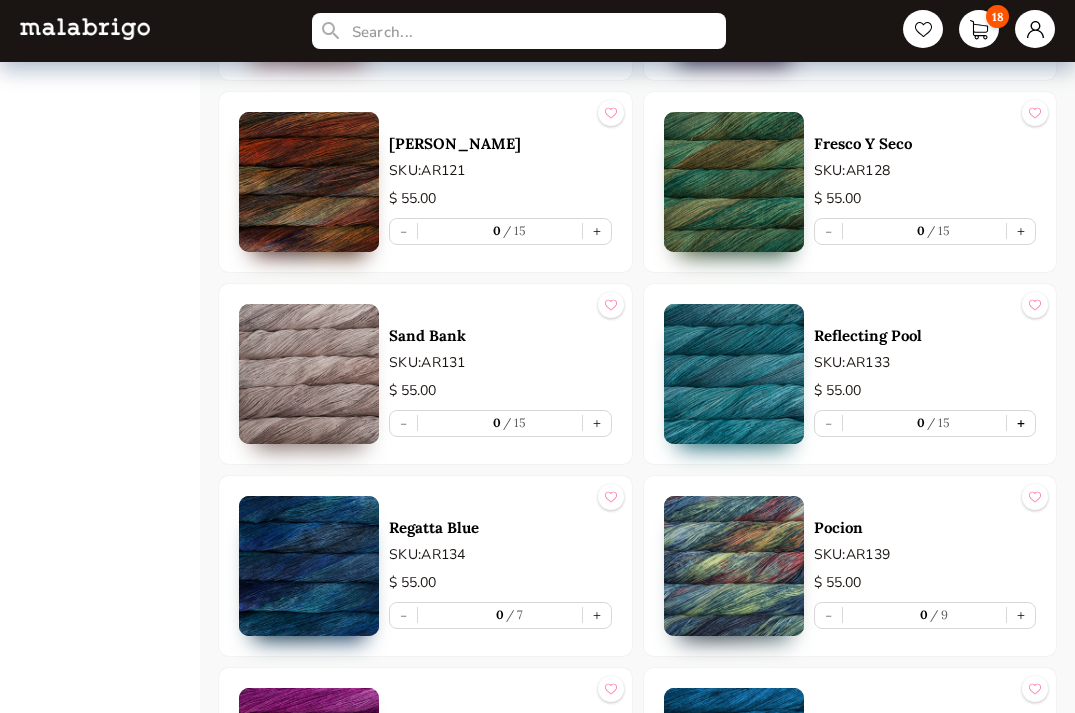 click on "+" at bounding box center (1021, 423) 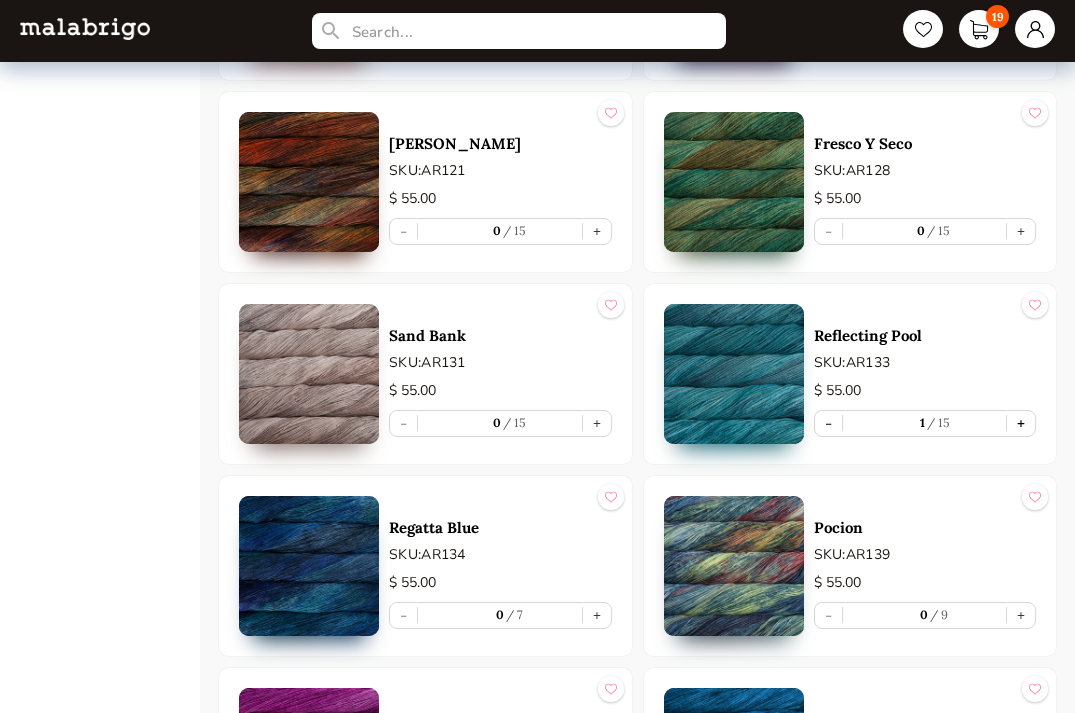 type on "1" 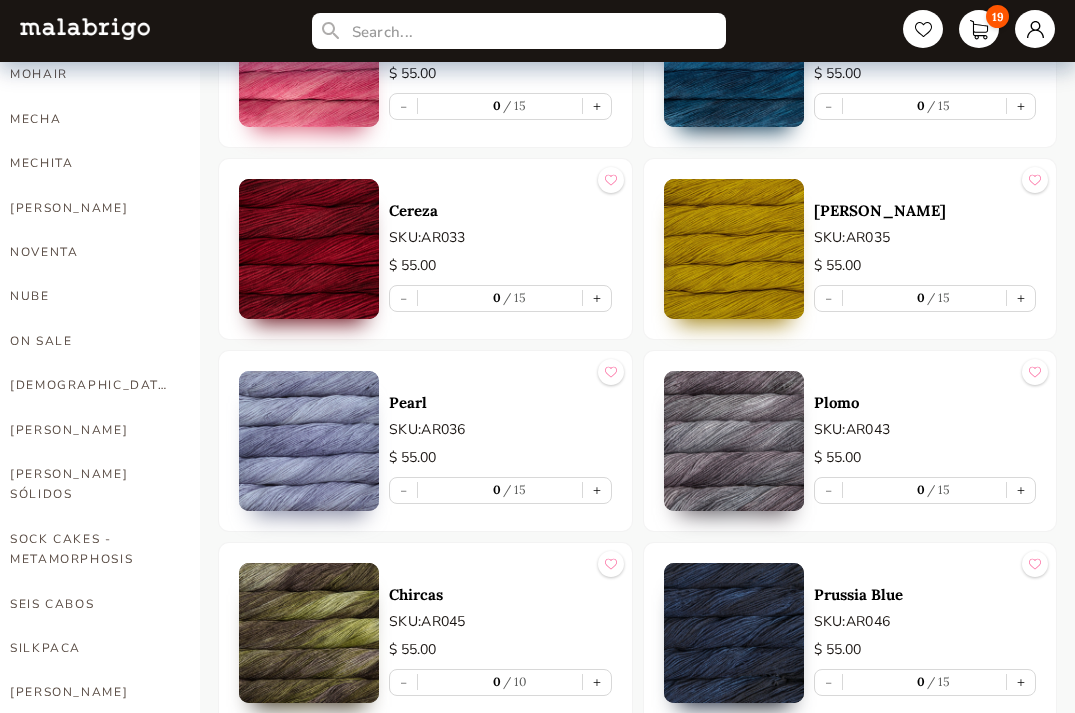 scroll, scrollTop: 801, scrollLeft: 0, axis: vertical 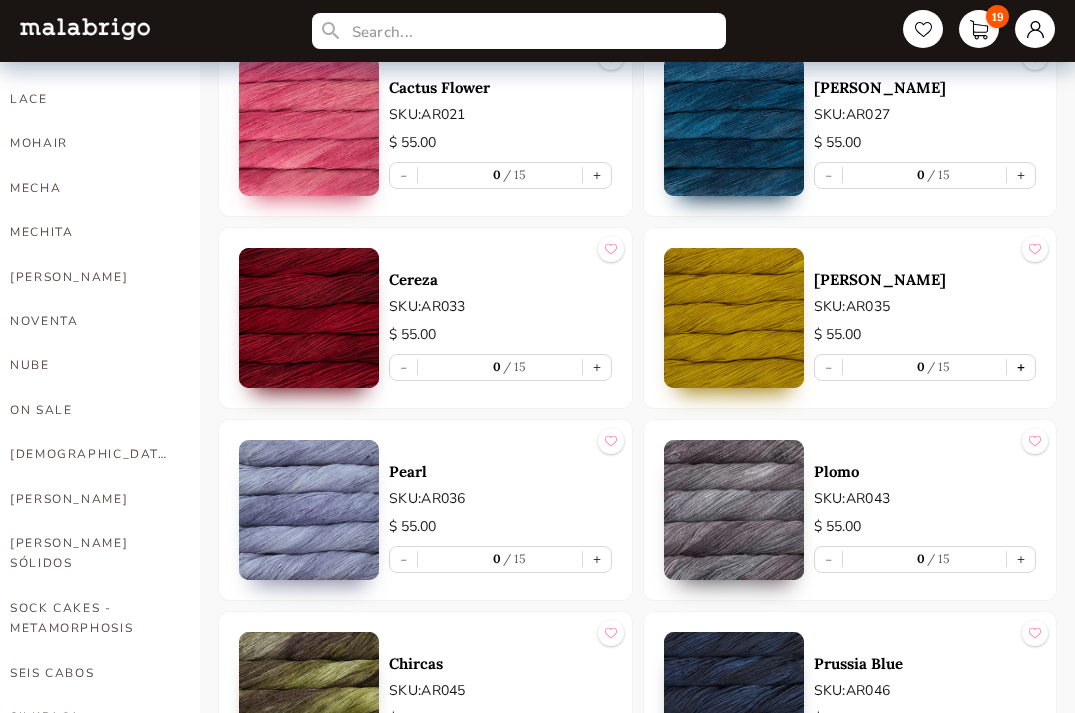 click on "+" at bounding box center (1021, 367) 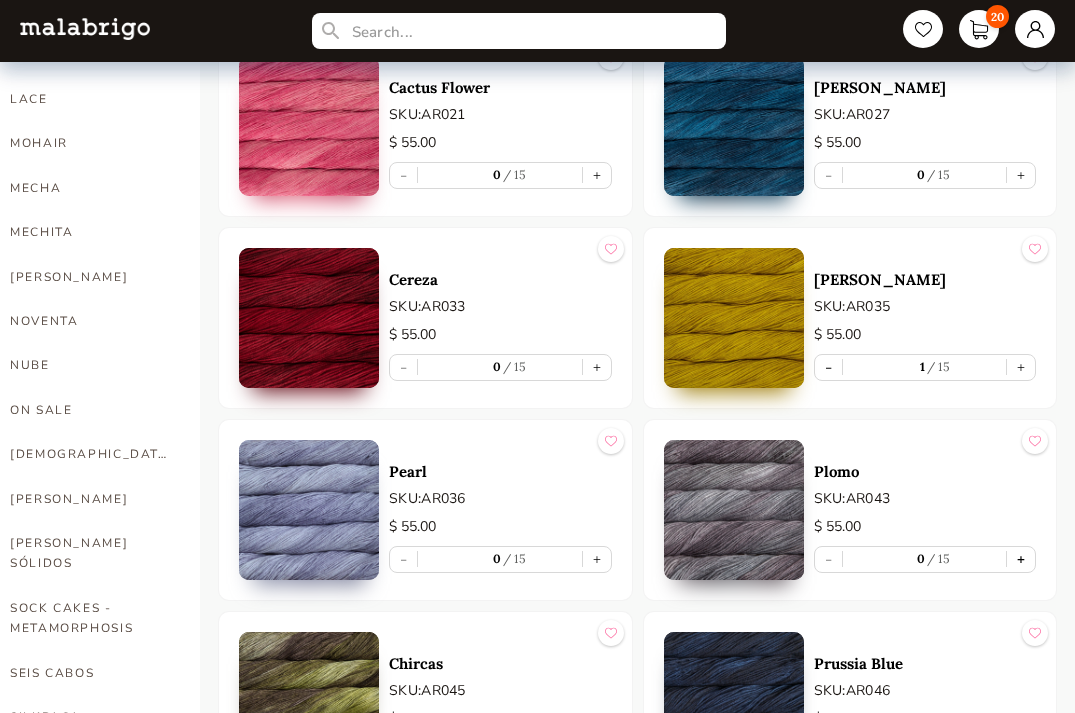 click on "+" at bounding box center [1021, 559] 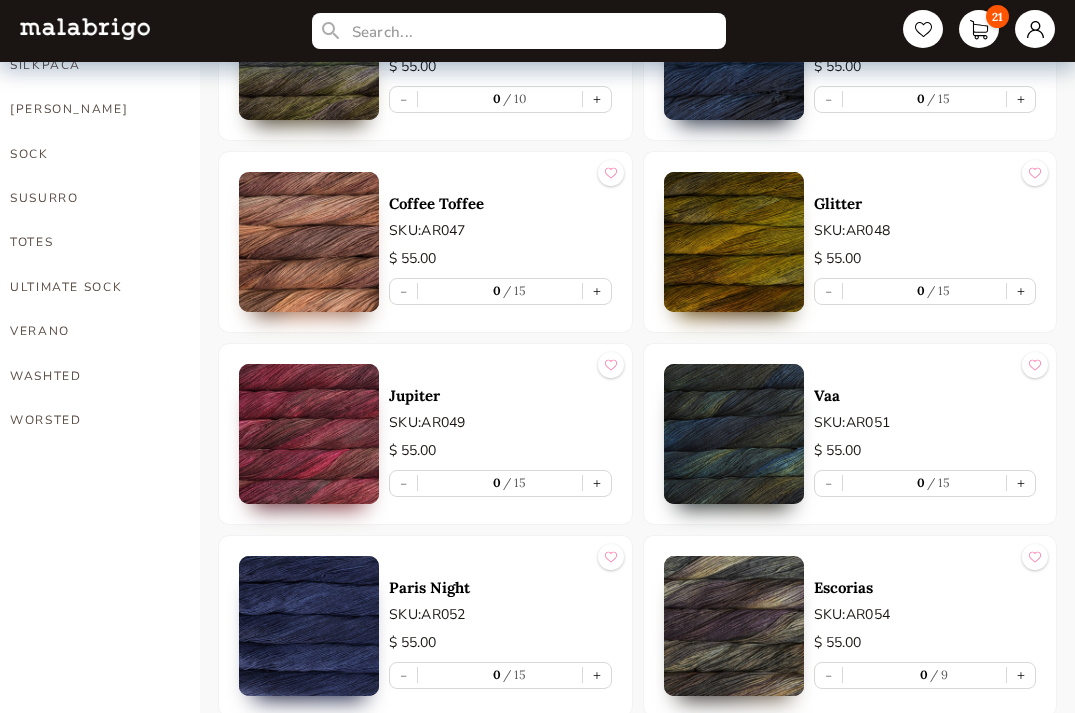 scroll, scrollTop: 1474, scrollLeft: 0, axis: vertical 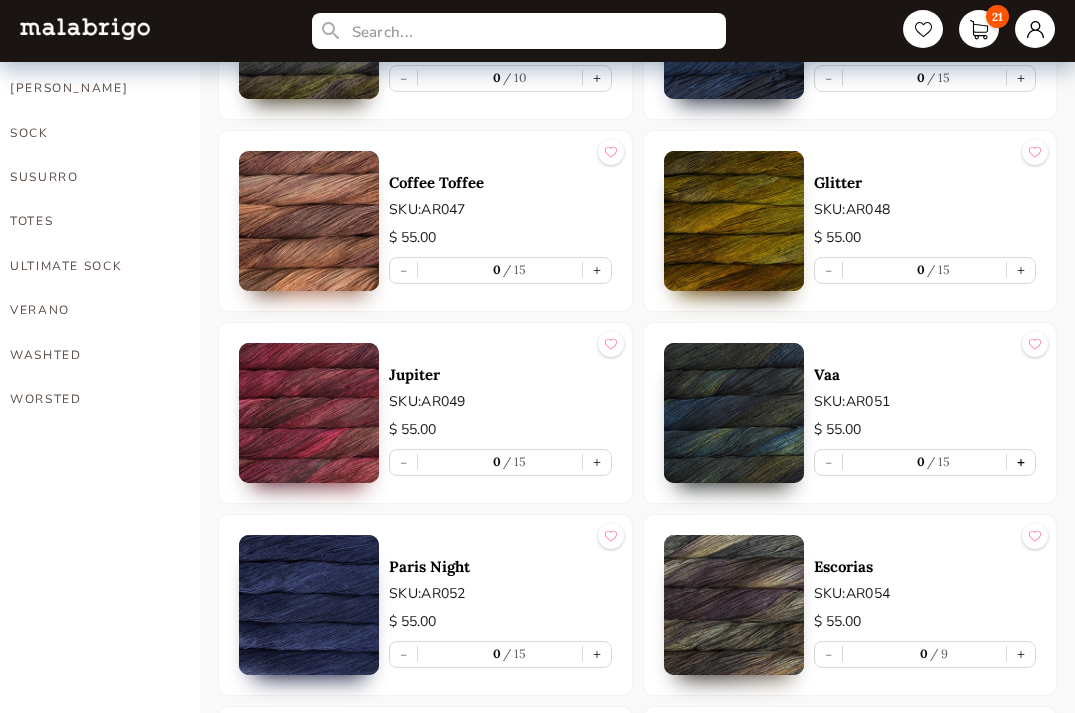 click on "+" at bounding box center (1021, 462) 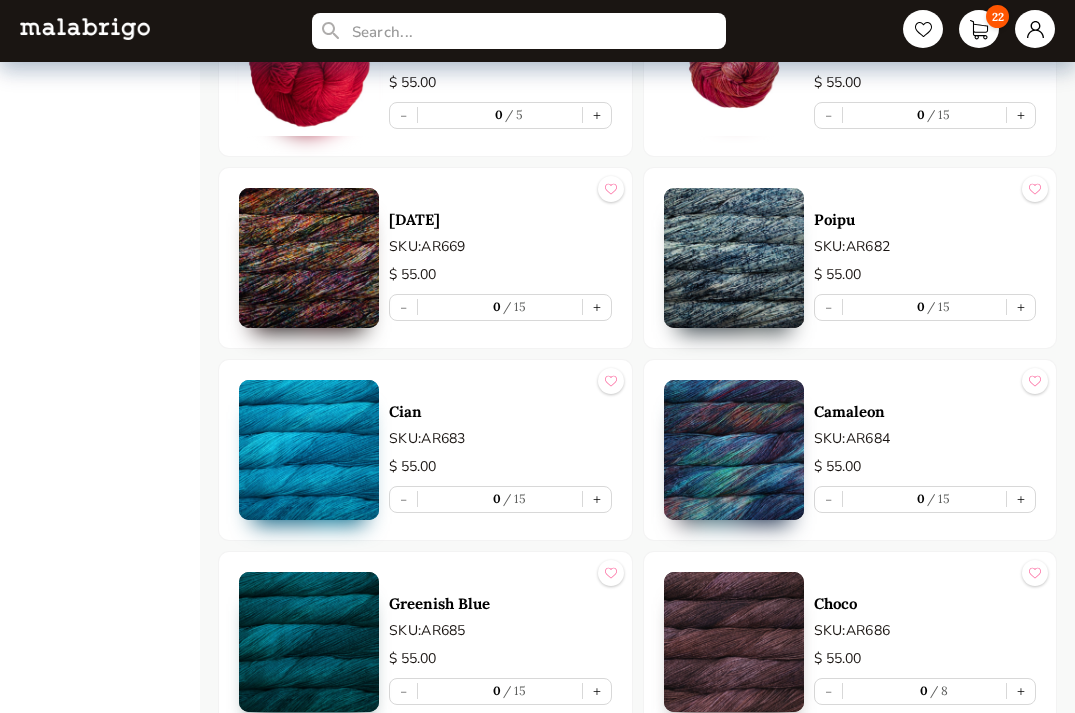 scroll, scrollTop: 6816, scrollLeft: 0, axis: vertical 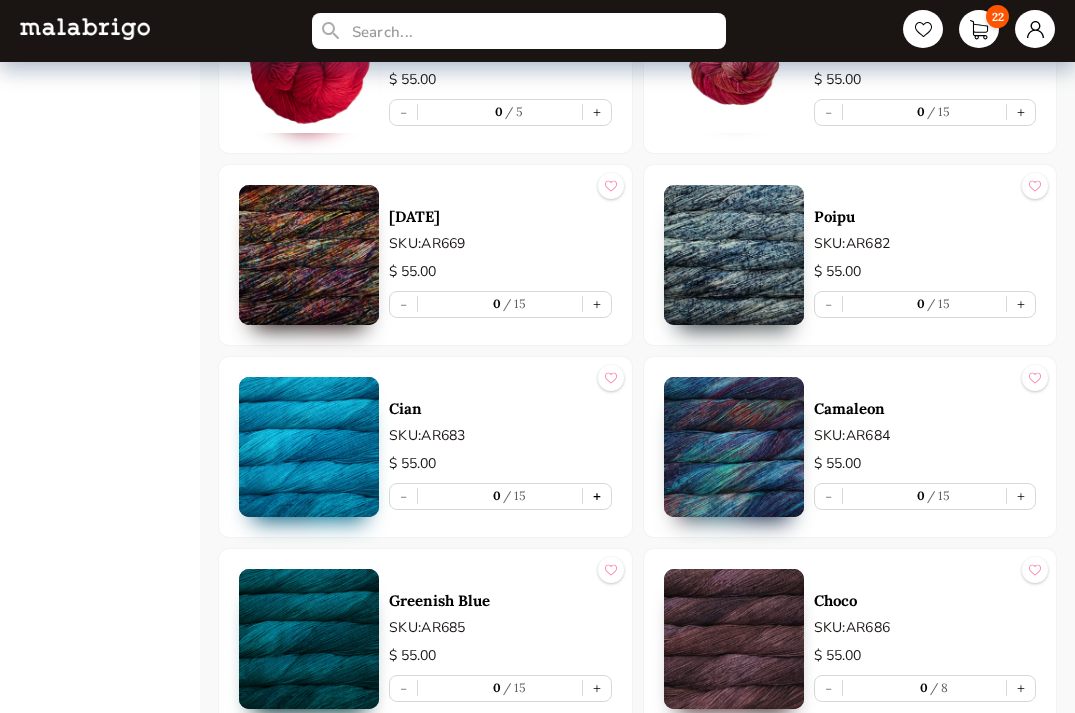 click on "+" at bounding box center [597, 496] 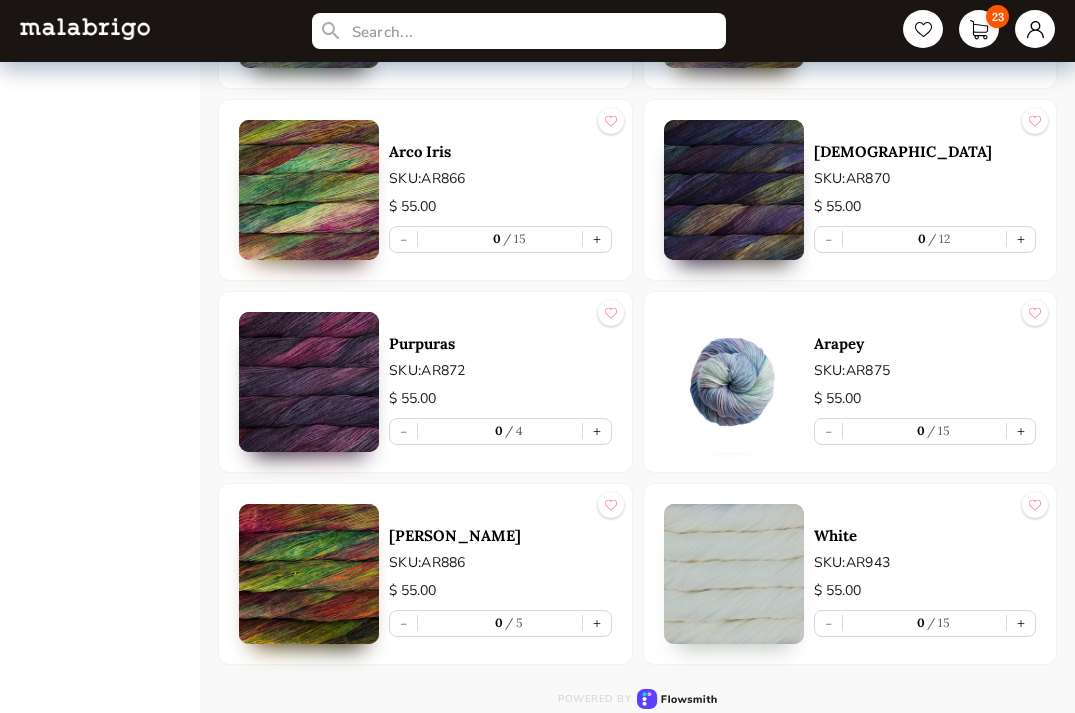 scroll, scrollTop: 8993, scrollLeft: 0, axis: vertical 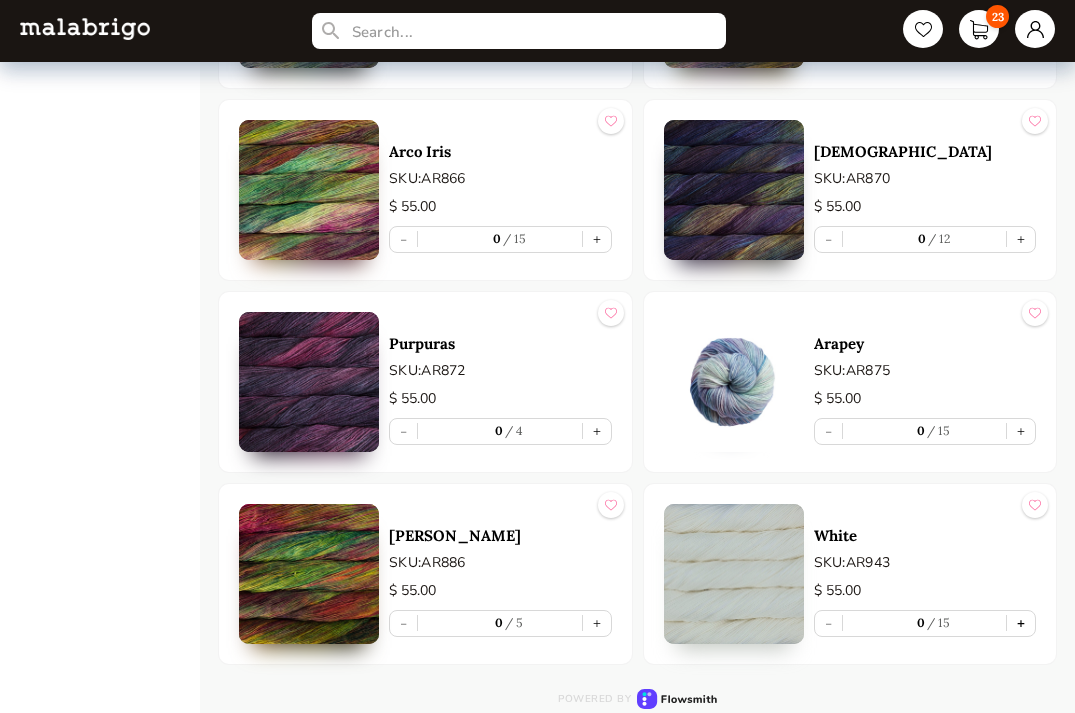 click on "+" at bounding box center (1021, 623) 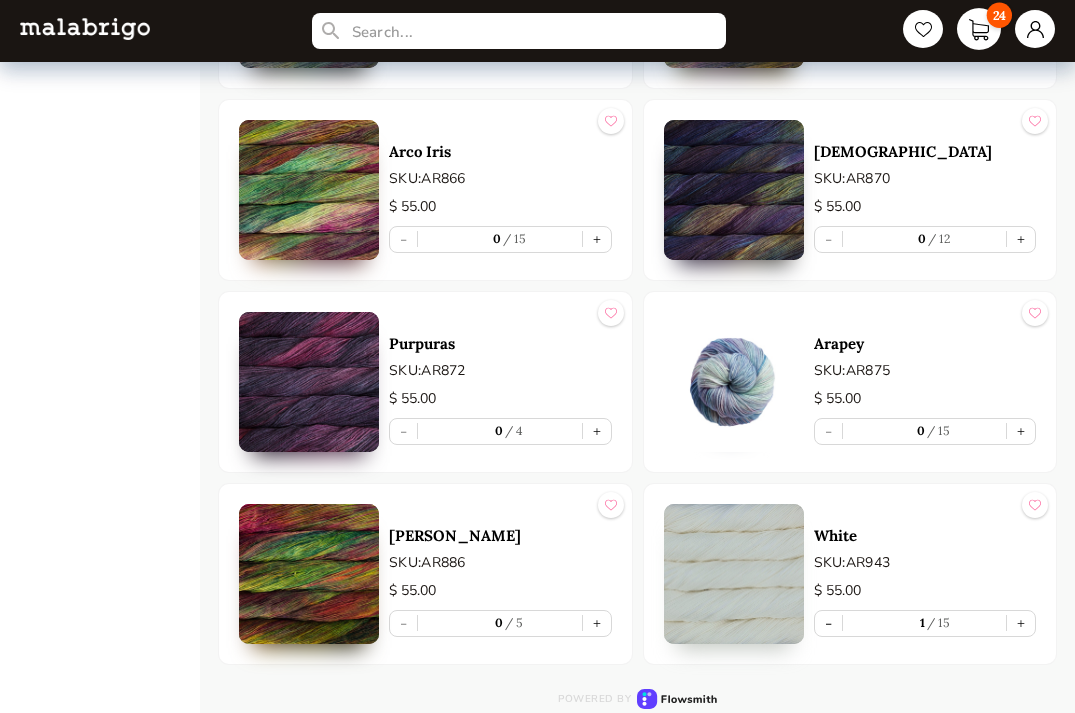 click on "24" at bounding box center [979, 29] 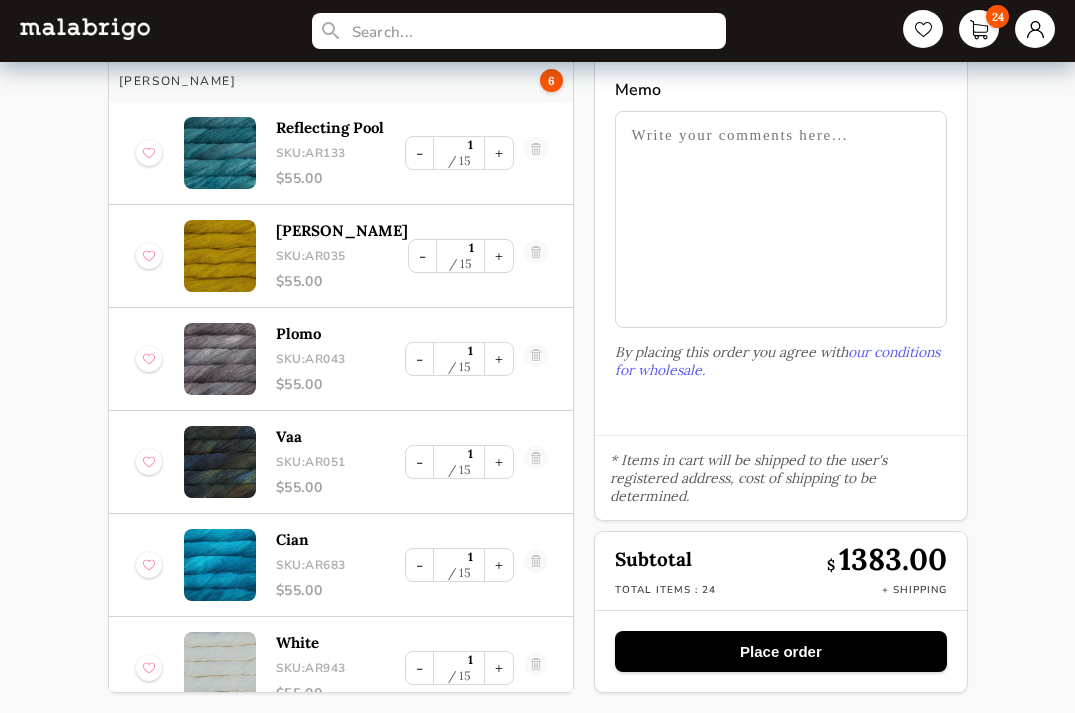 click on "Place order" at bounding box center (780, 651) 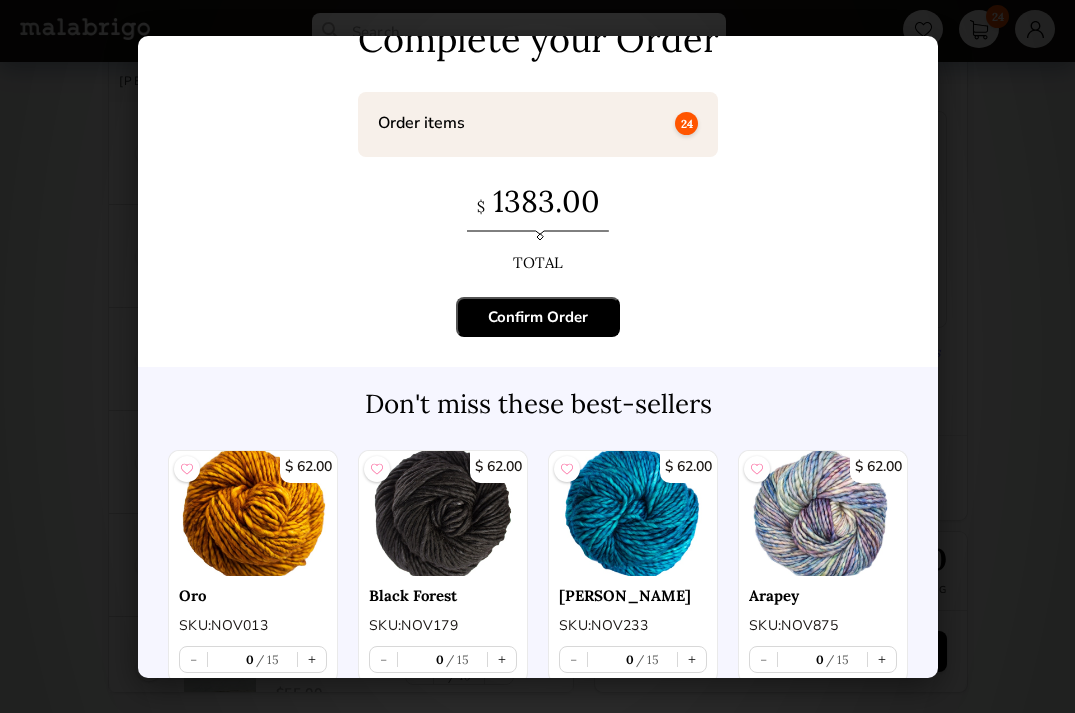 scroll, scrollTop: 68, scrollLeft: 0, axis: vertical 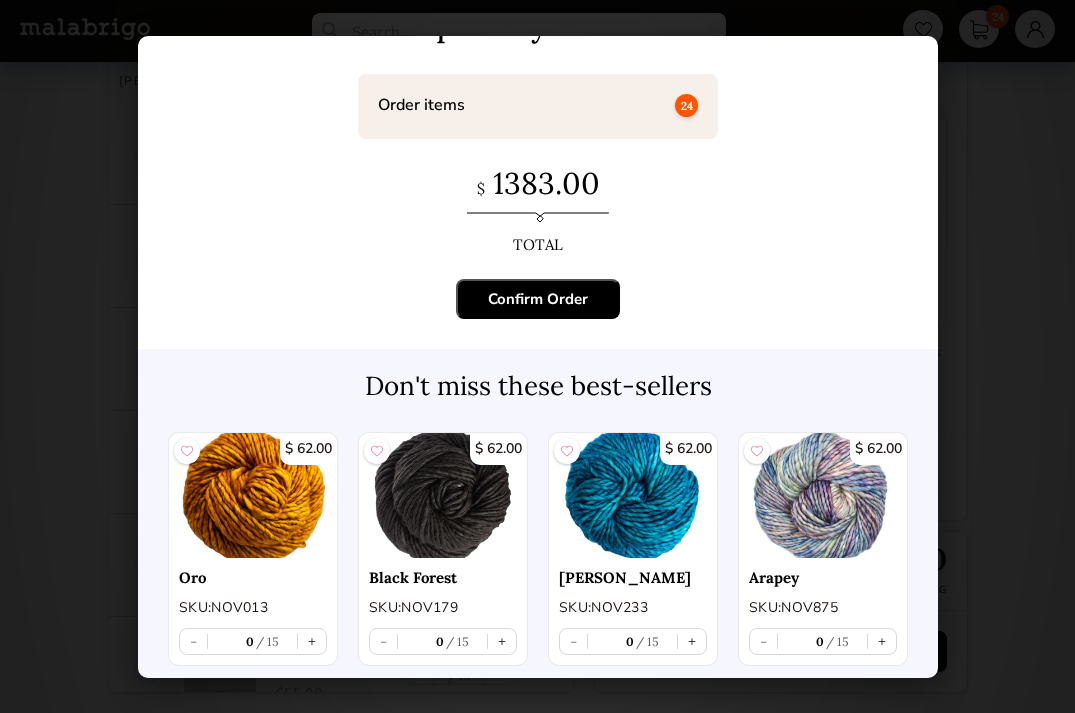 click on "Confirm Order" at bounding box center [538, 299] 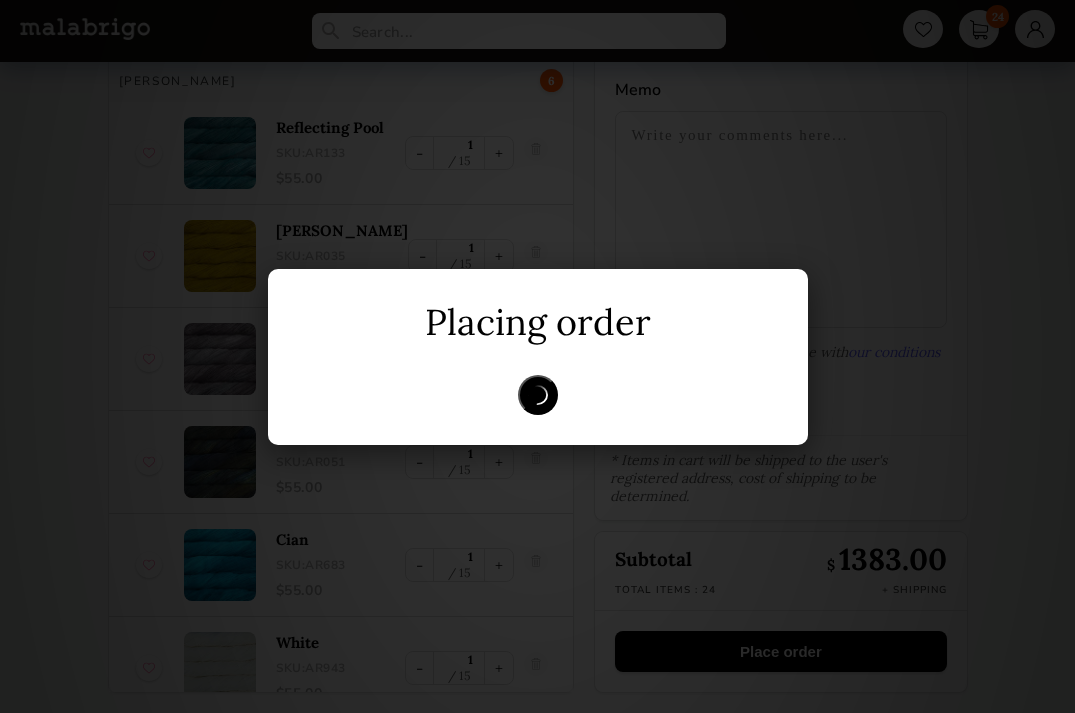 scroll, scrollTop: 0, scrollLeft: 0, axis: both 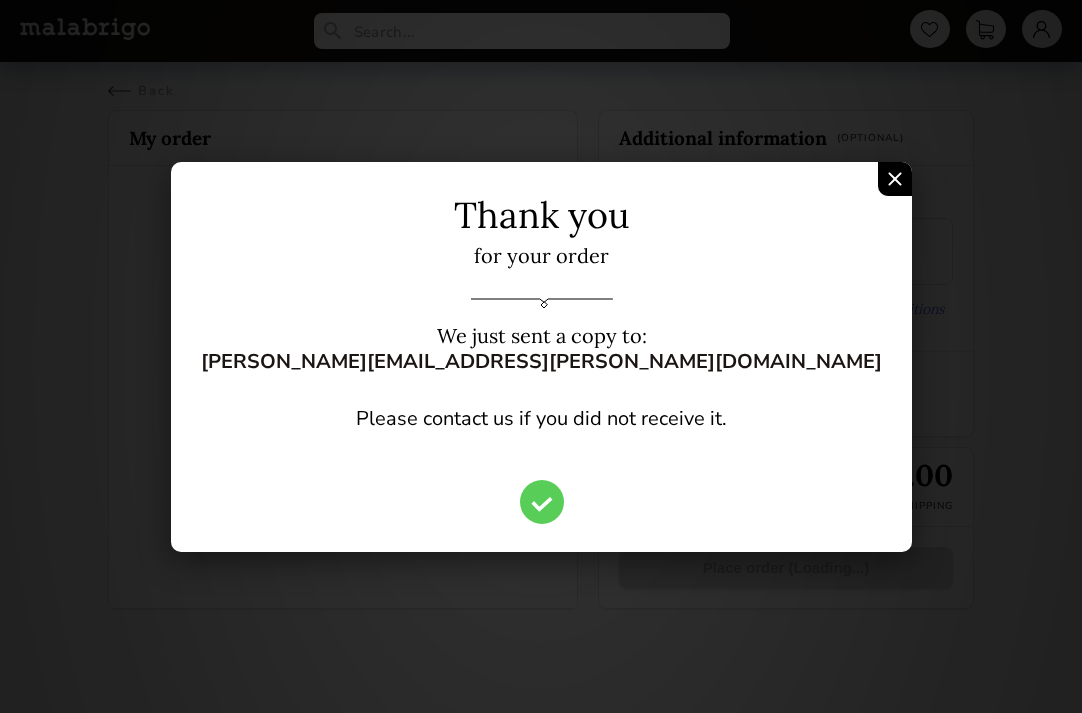 click at bounding box center [895, 179] 